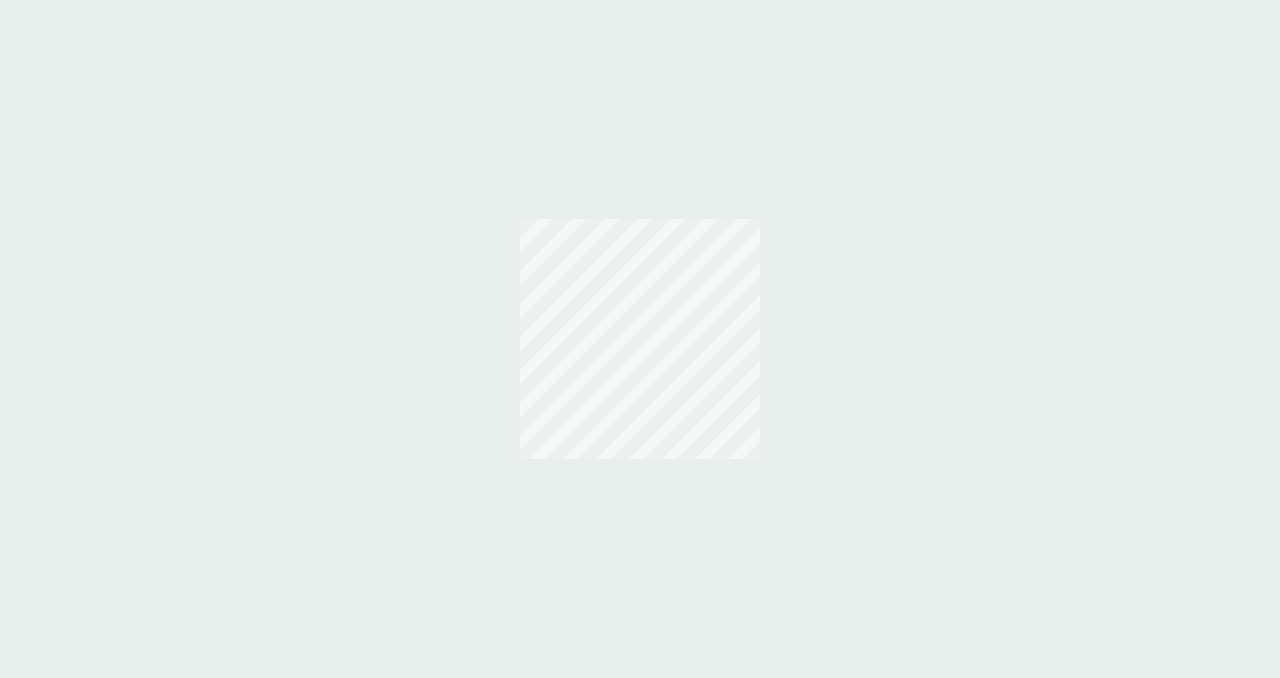 scroll, scrollTop: 0, scrollLeft: 0, axis: both 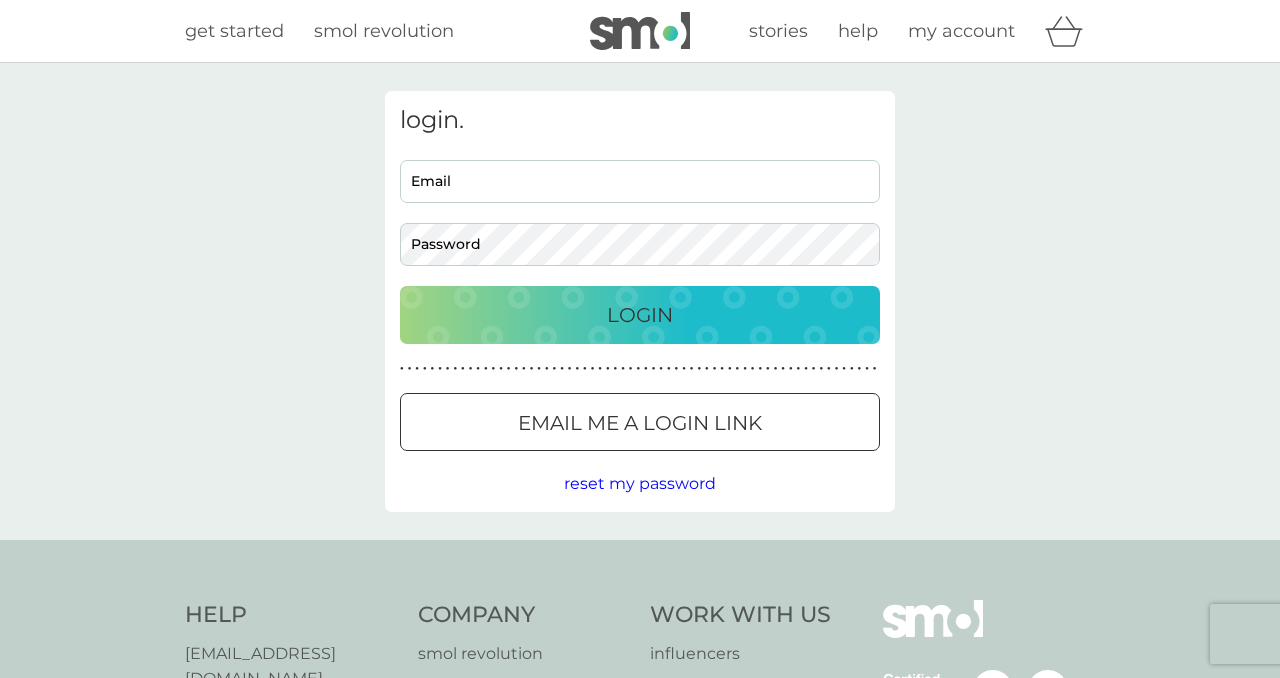 type on "[EMAIL_ADDRESS][DOMAIN_NAME]" 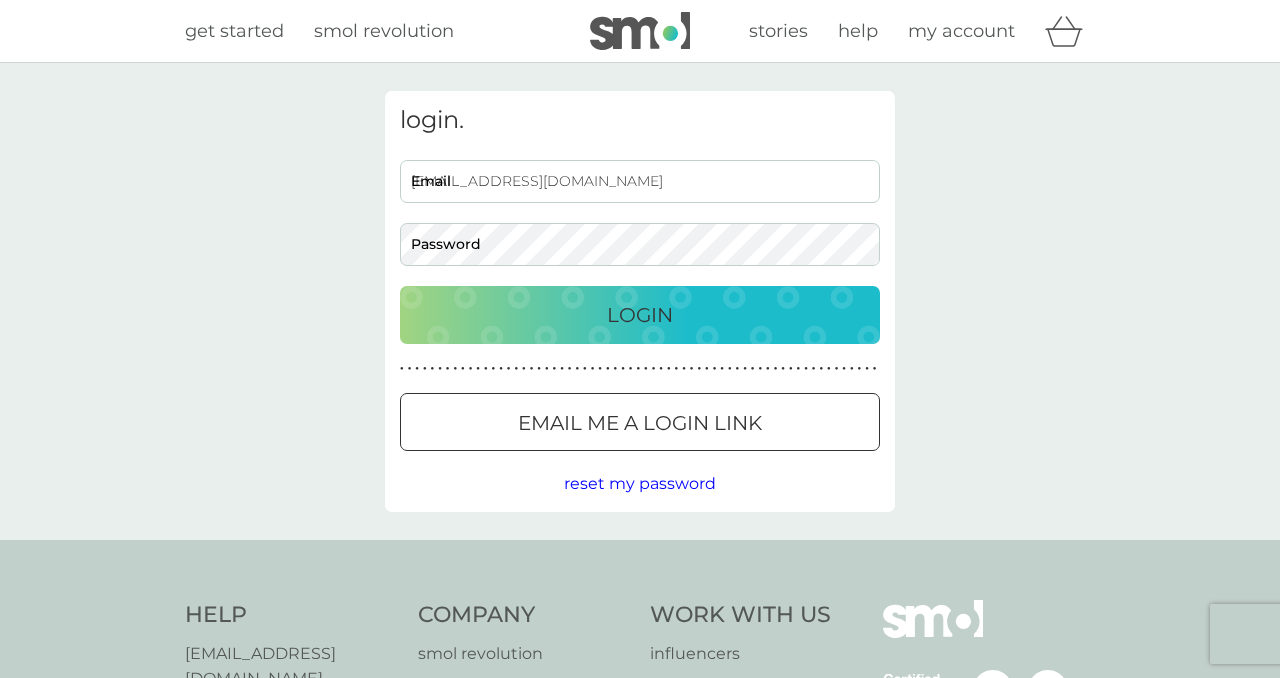 click on "Login" at bounding box center (640, 315) 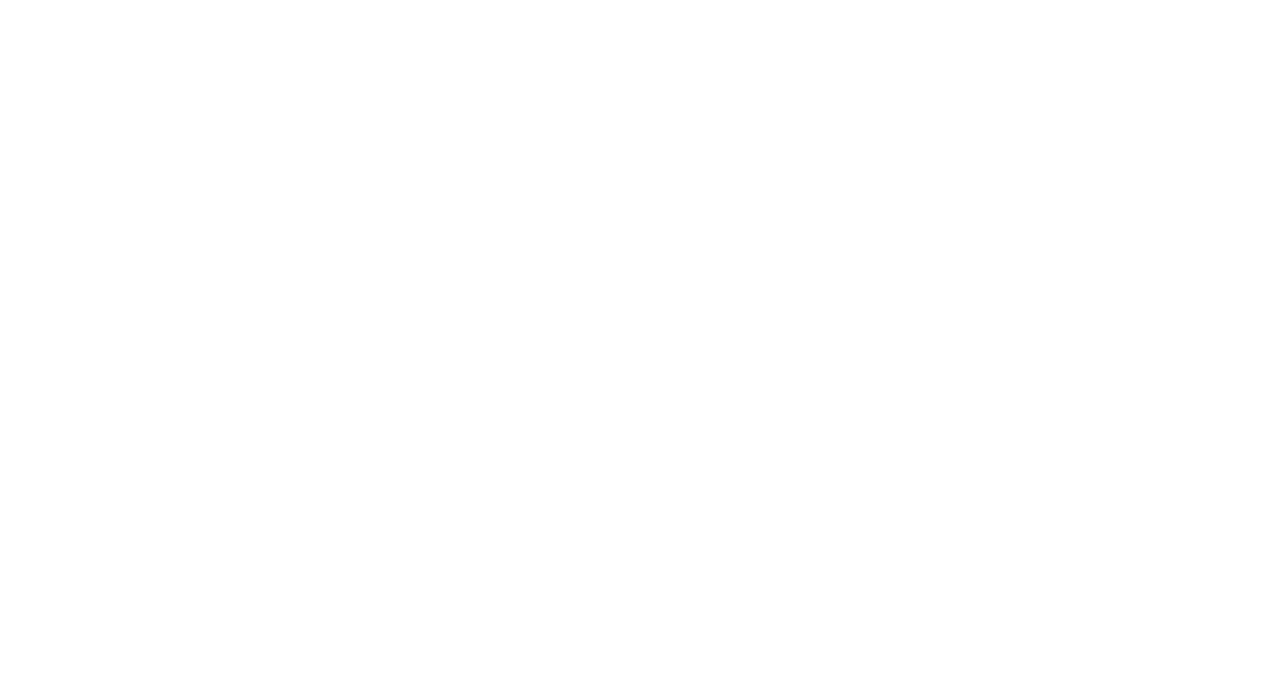 scroll, scrollTop: 0, scrollLeft: 0, axis: both 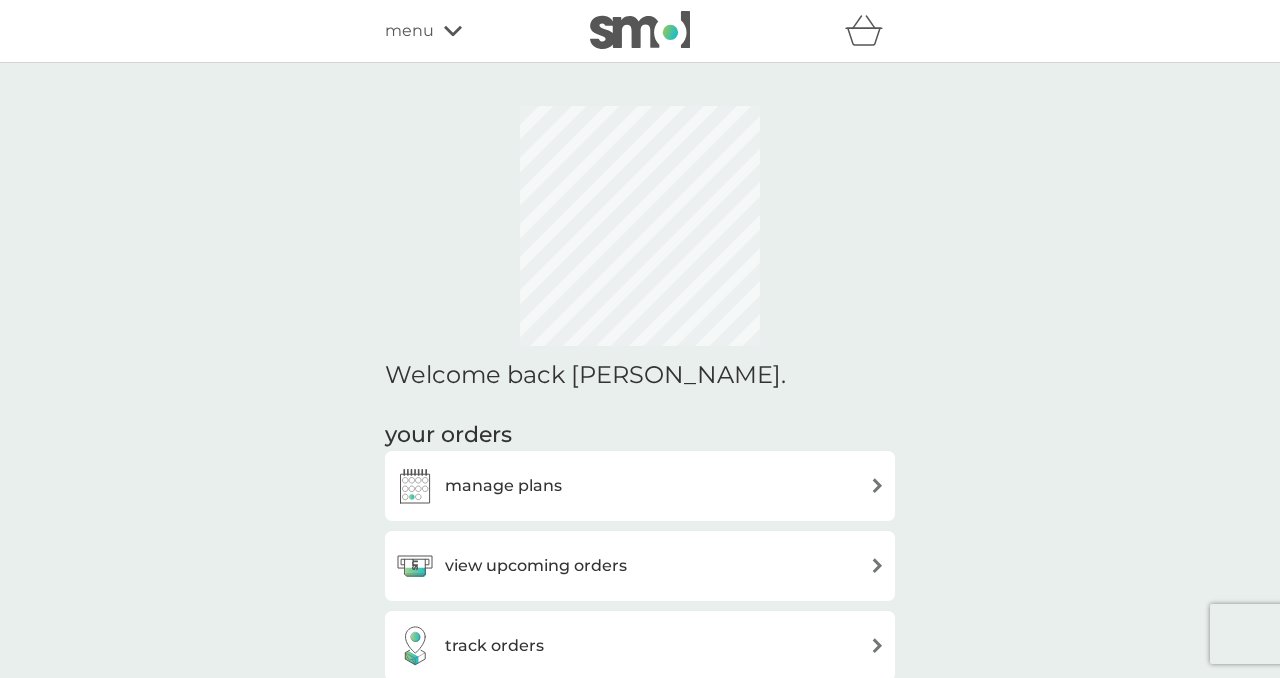 click on "manage plans" at bounding box center (503, 486) 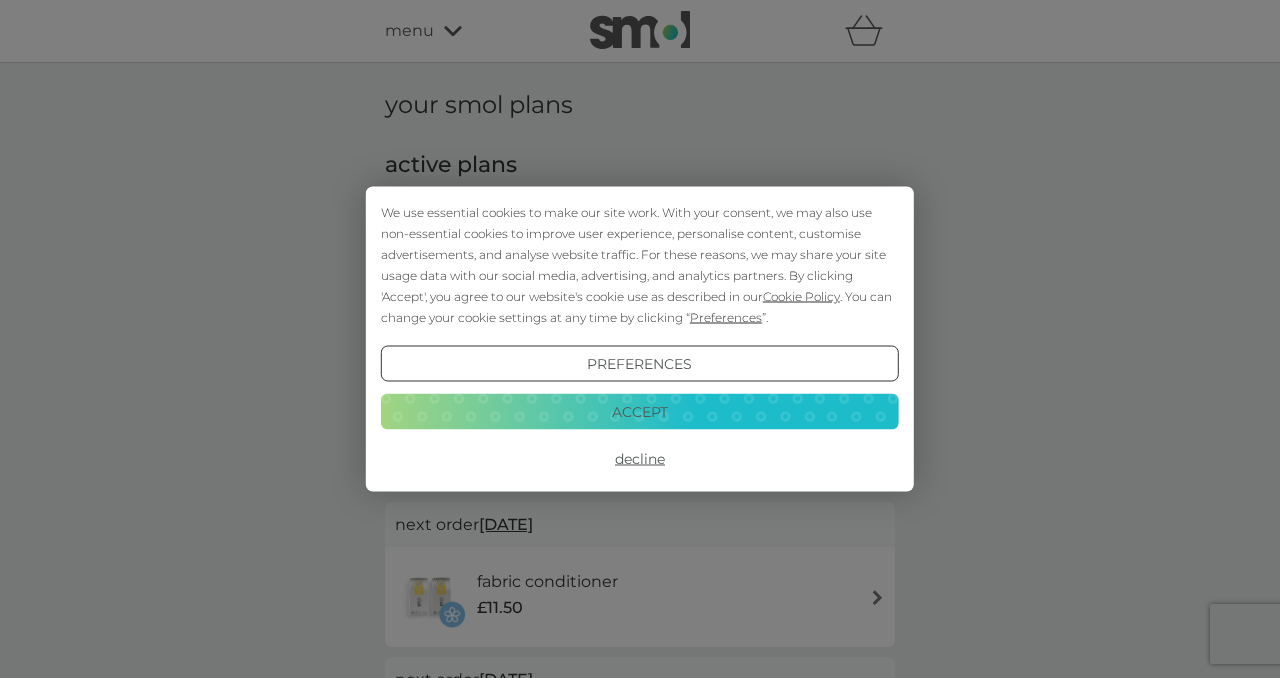 scroll, scrollTop: 0, scrollLeft: 0, axis: both 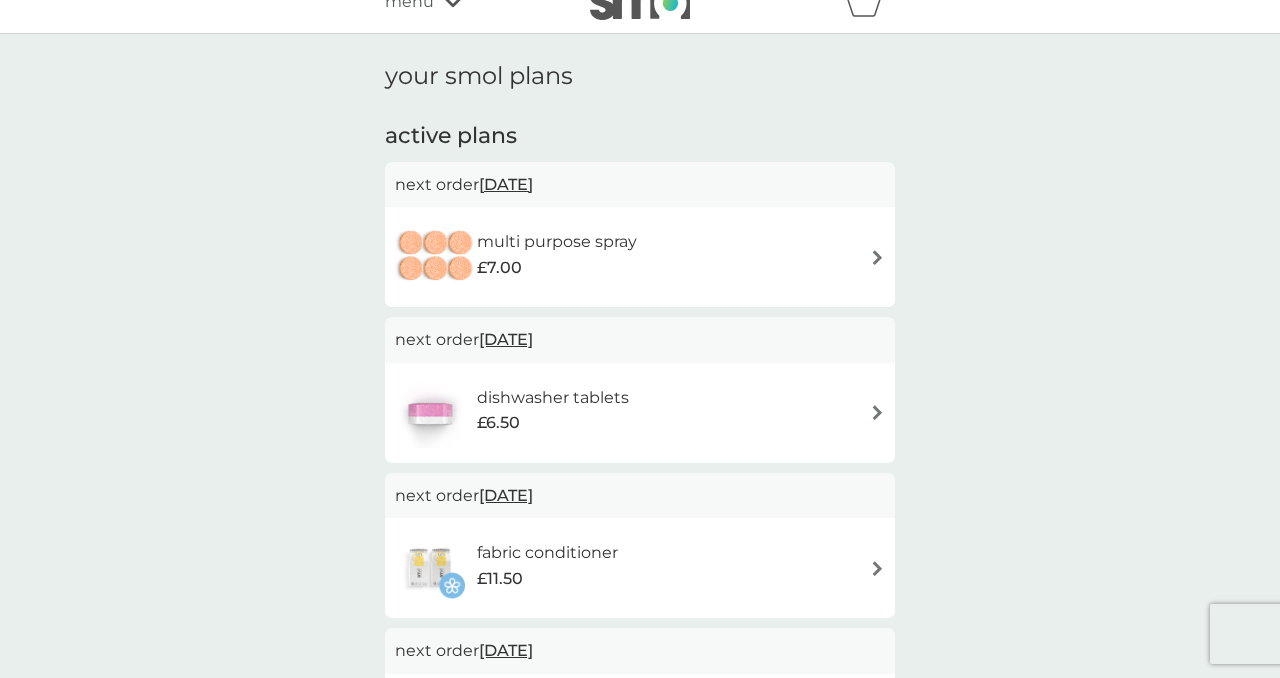 click at bounding box center [877, 257] 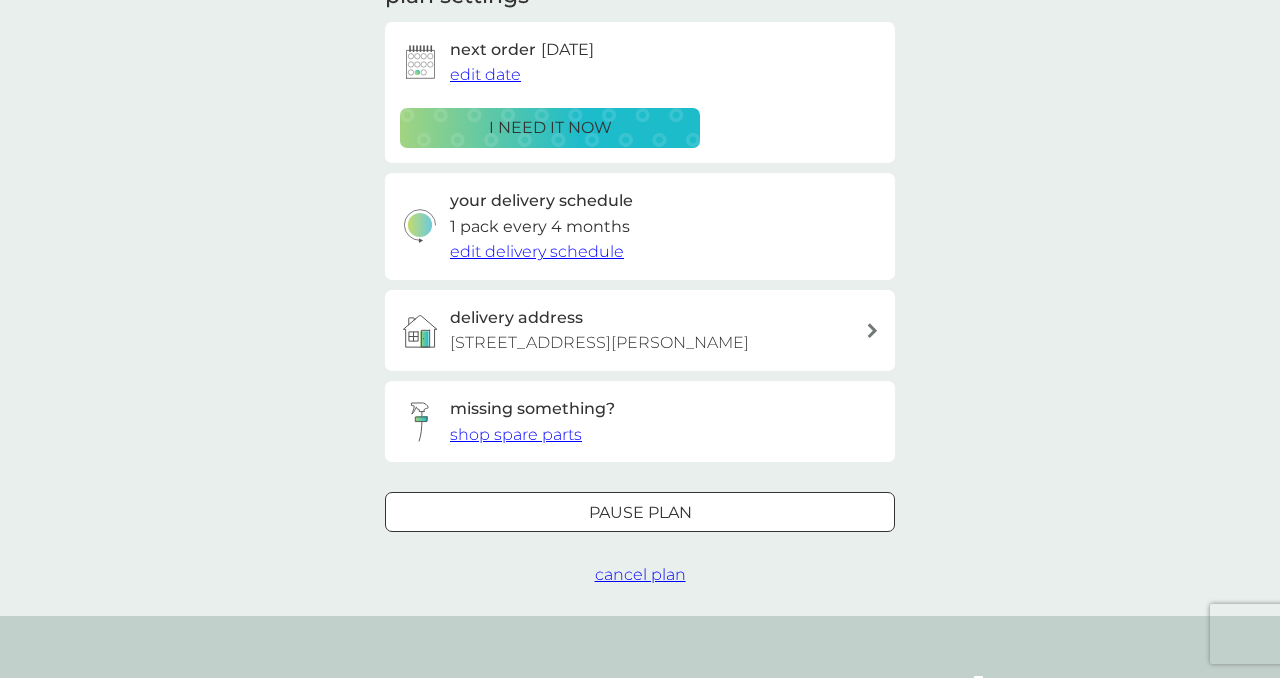 scroll, scrollTop: 317, scrollLeft: 0, axis: vertical 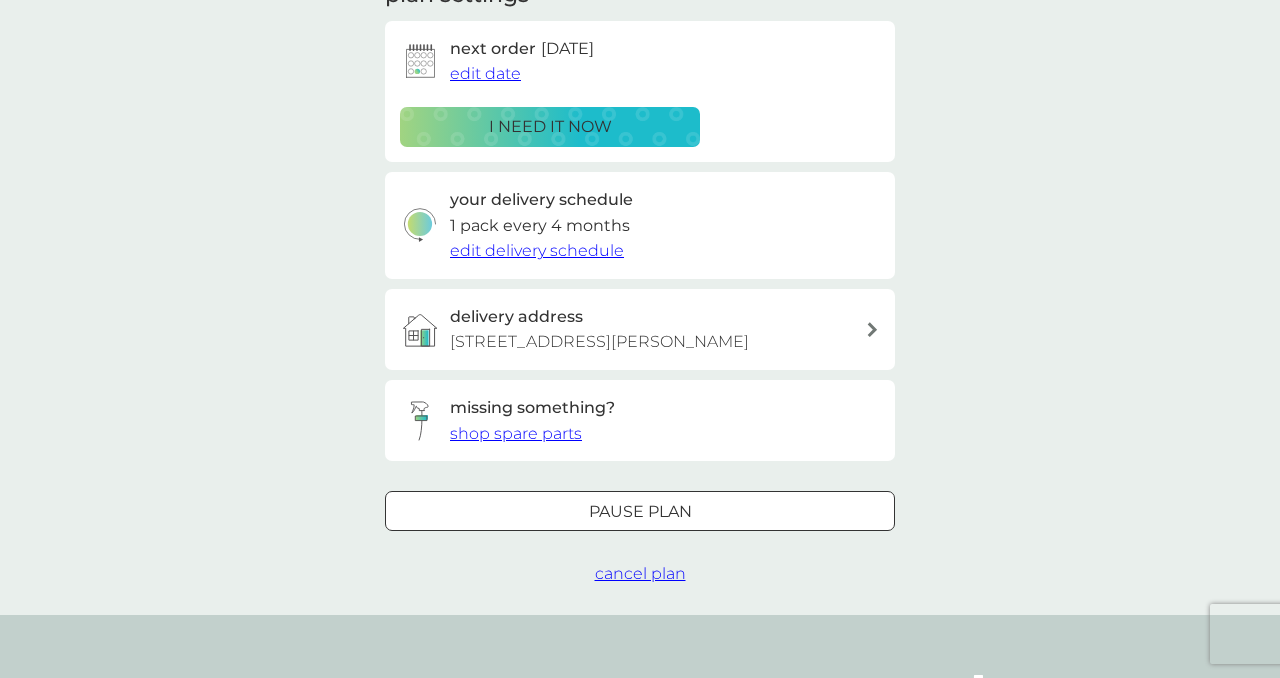 click on "cancel plan" at bounding box center (640, 573) 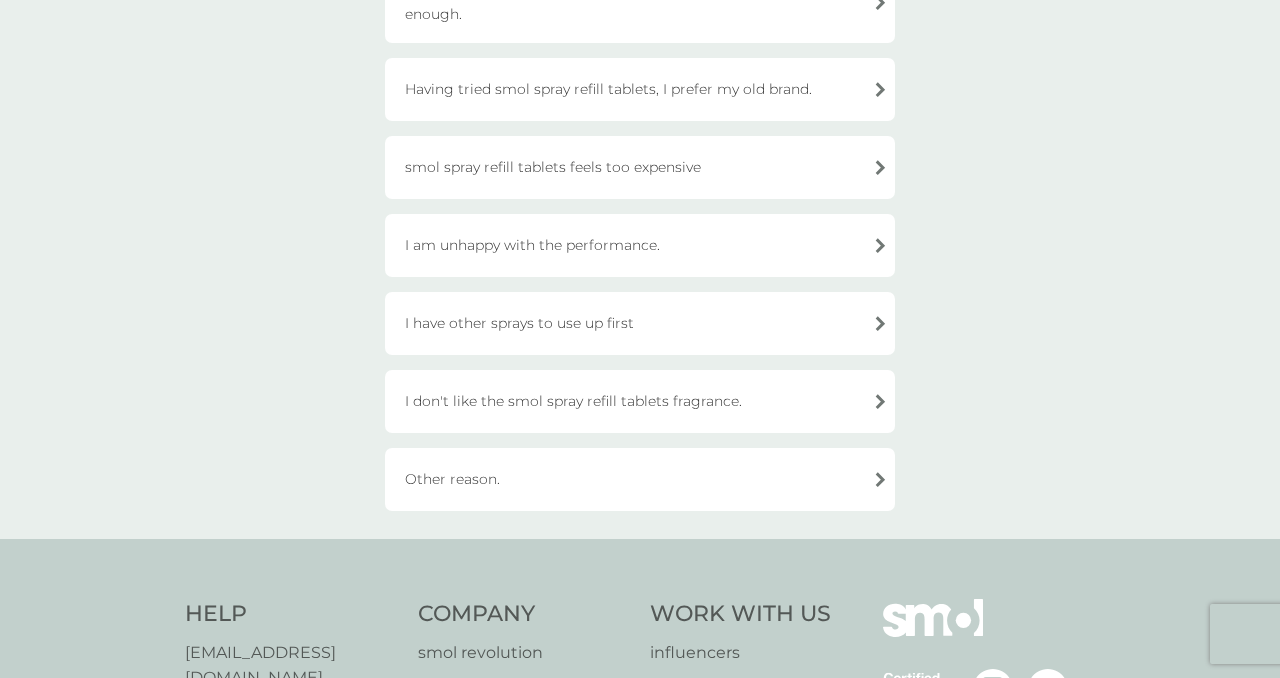 scroll, scrollTop: 277, scrollLeft: 0, axis: vertical 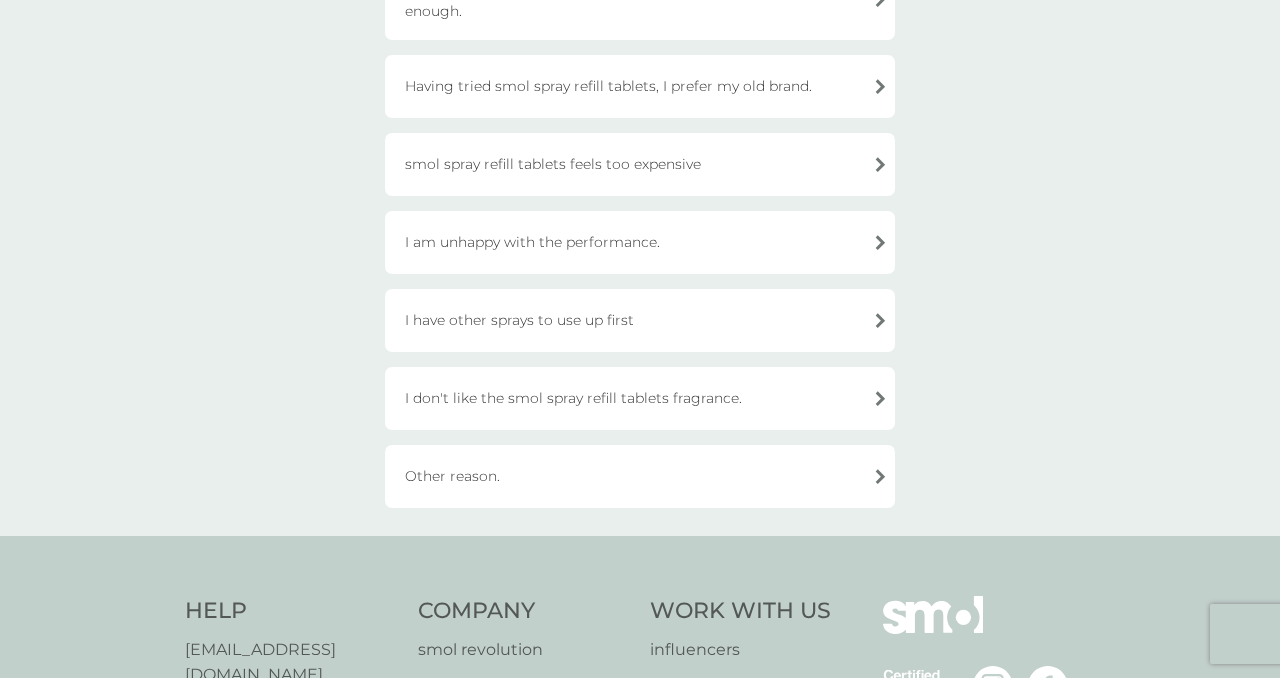 click on "Other reason." at bounding box center (640, 476) 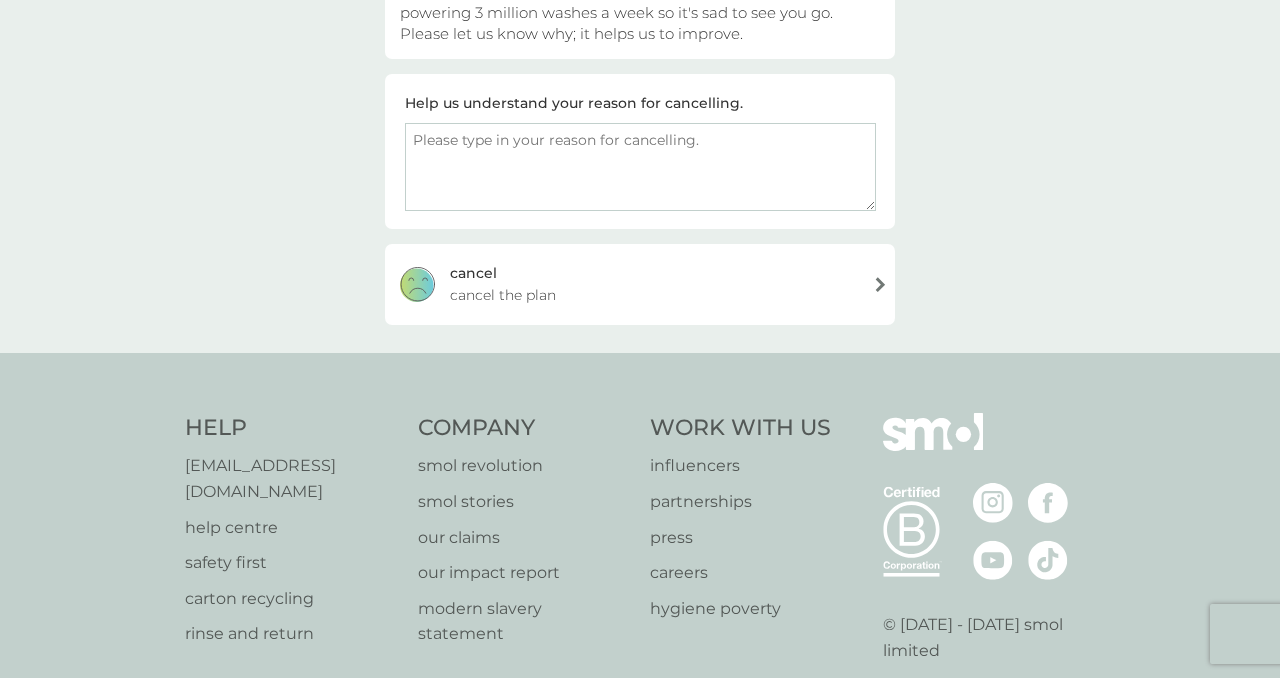 click on "cancel the plan" at bounding box center [503, 295] 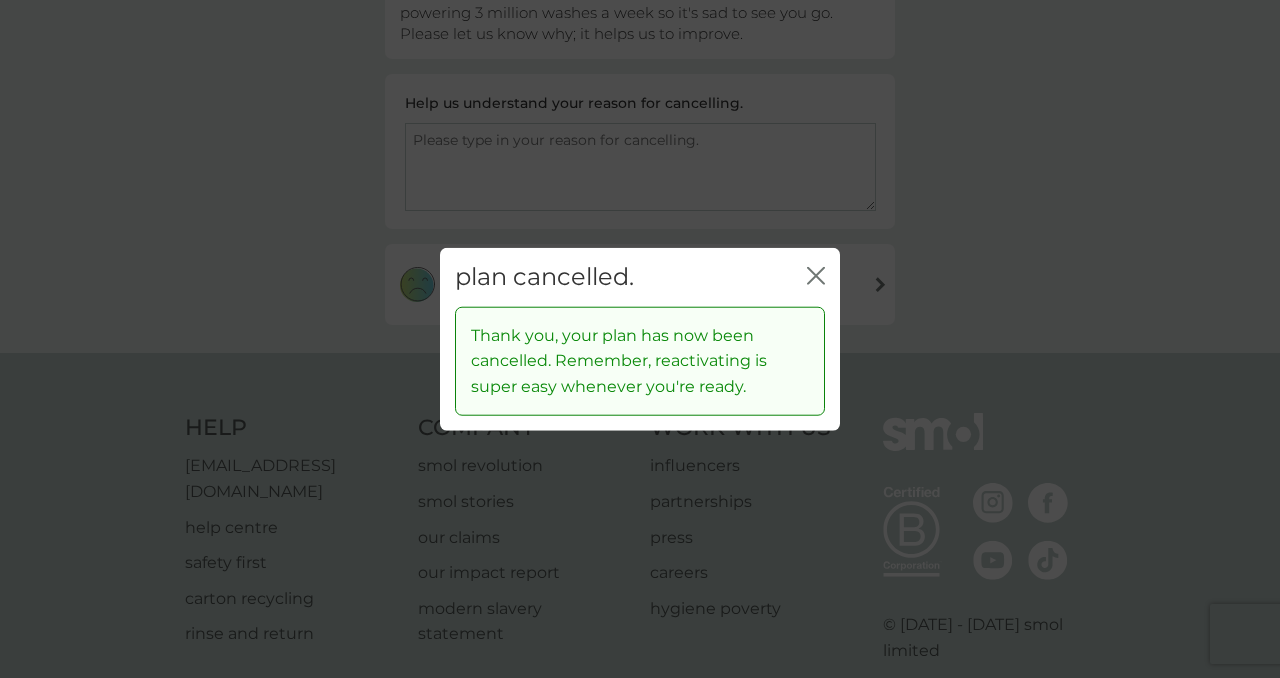 click on "close" 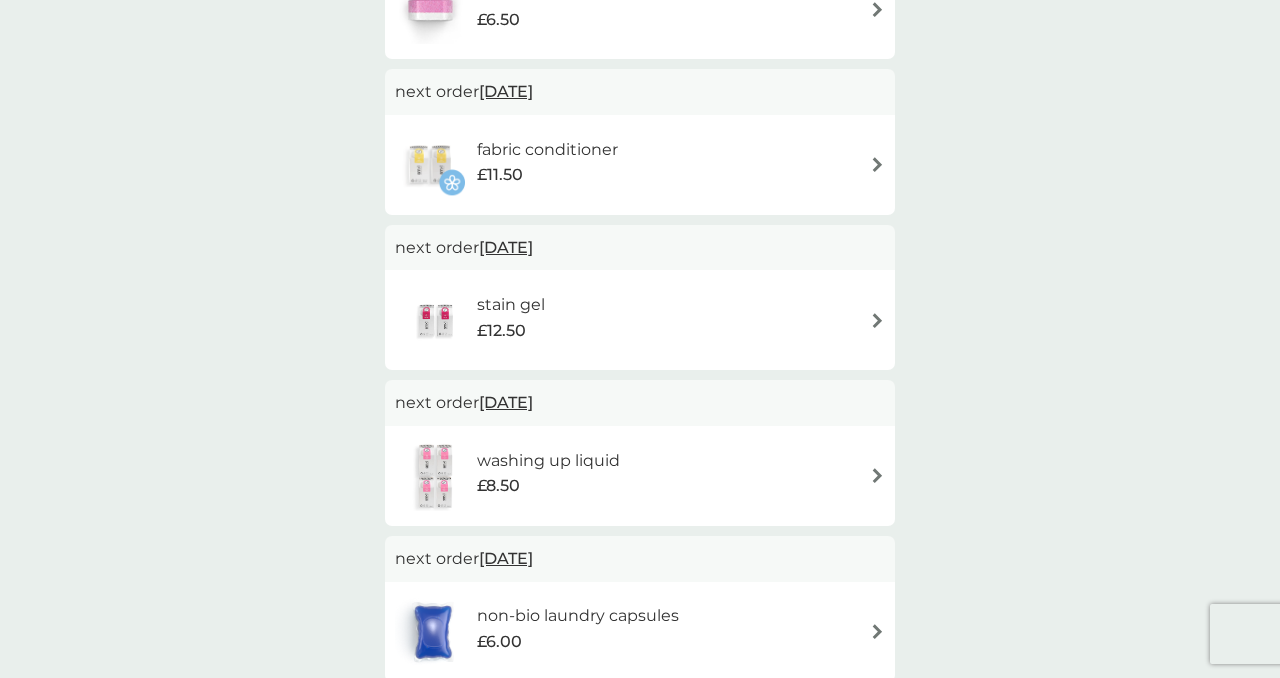 scroll, scrollTop: 0, scrollLeft: 0, axis: both 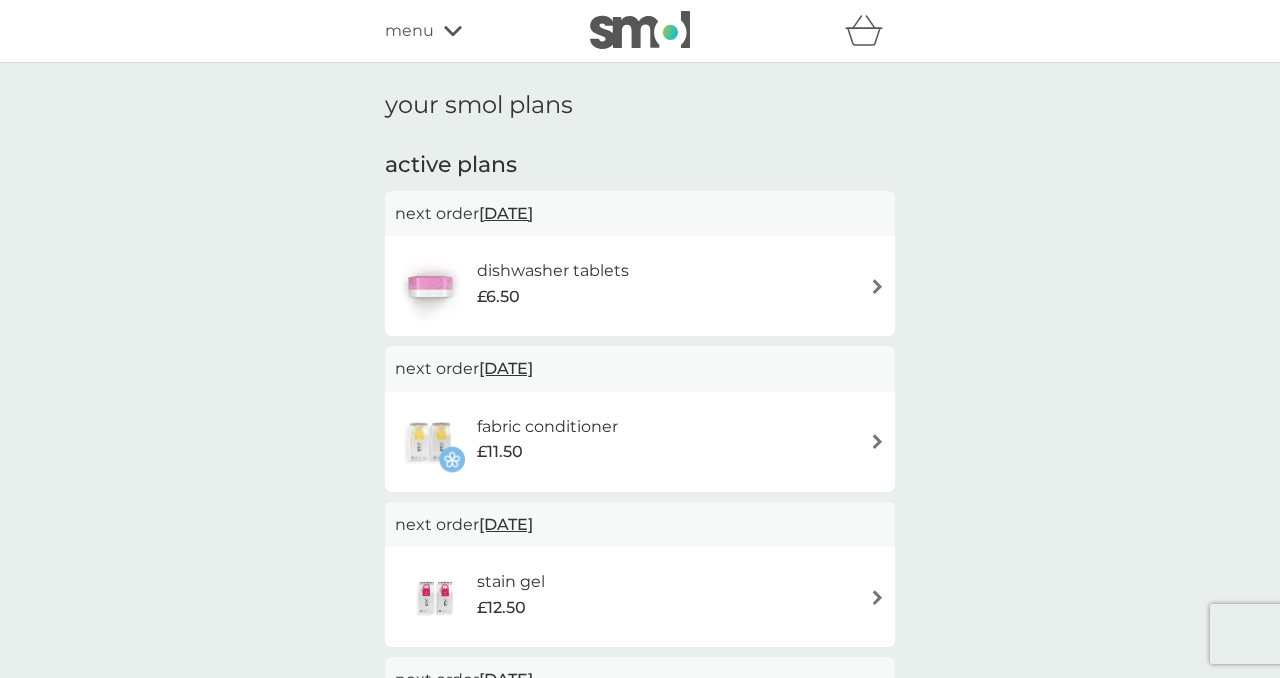 click at bounding box center [877, 286] 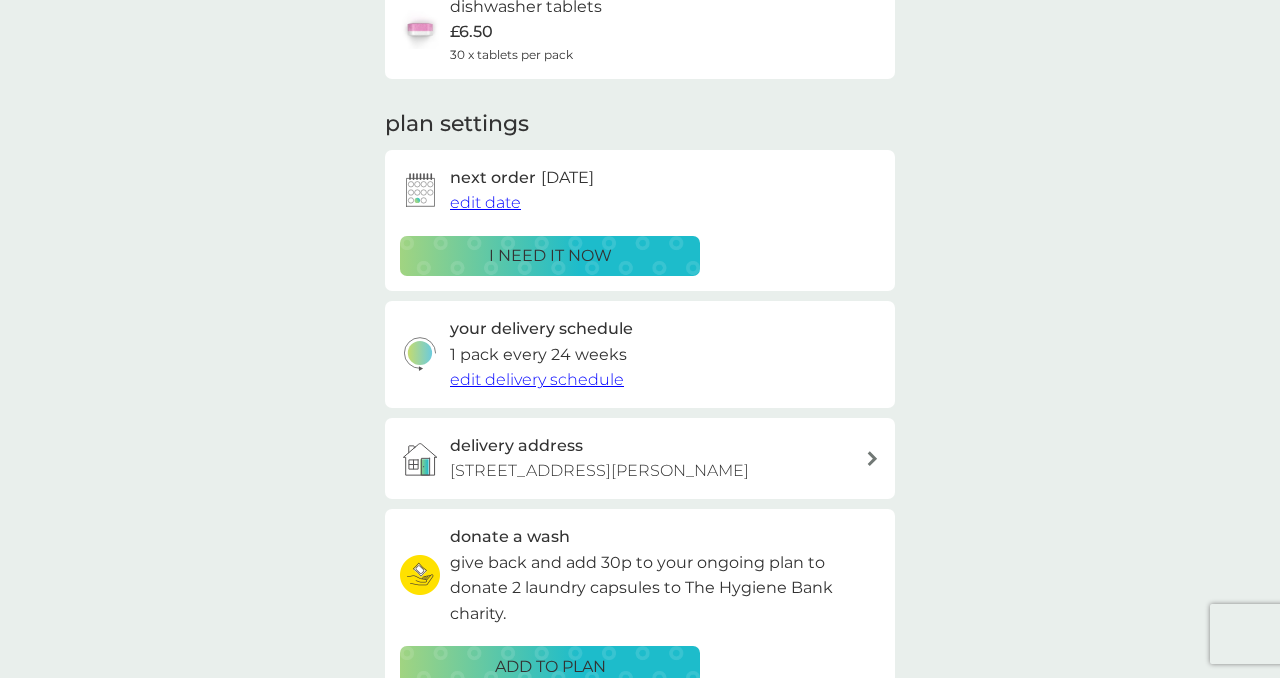scroll, scrollTop: 337, scrollLeft: 0, axis: vertical 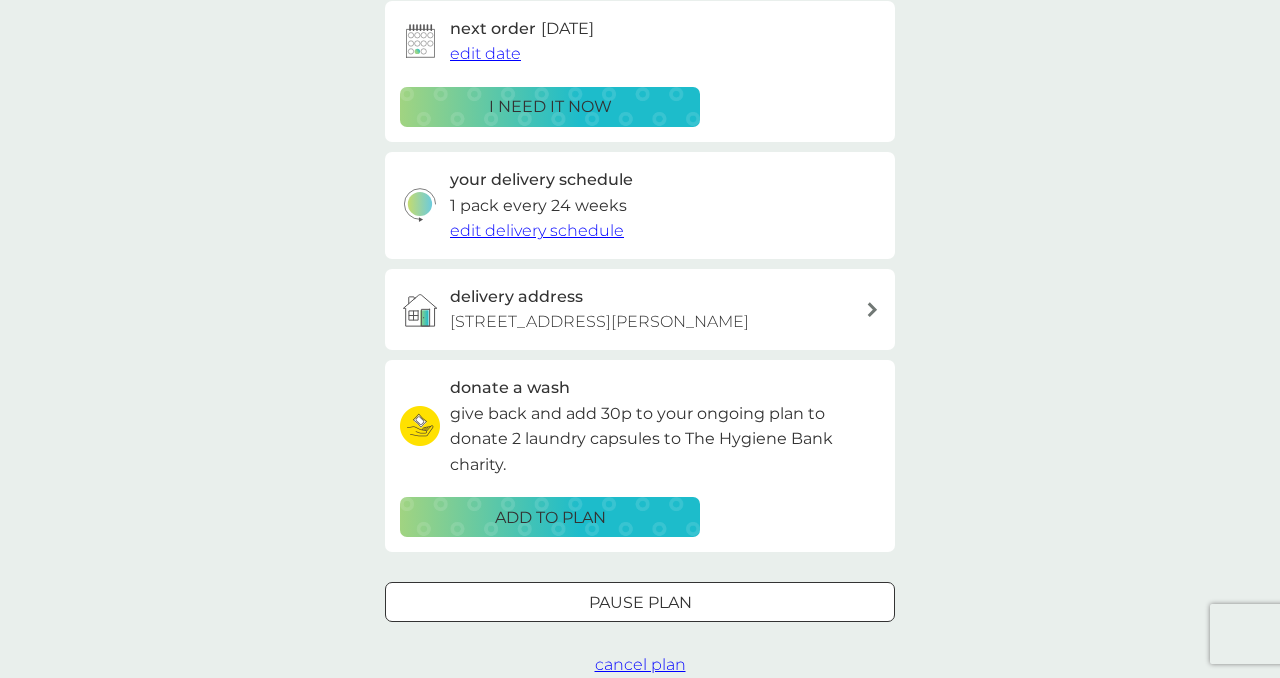 click on "cancel plan" at bounding box center [640, 664] 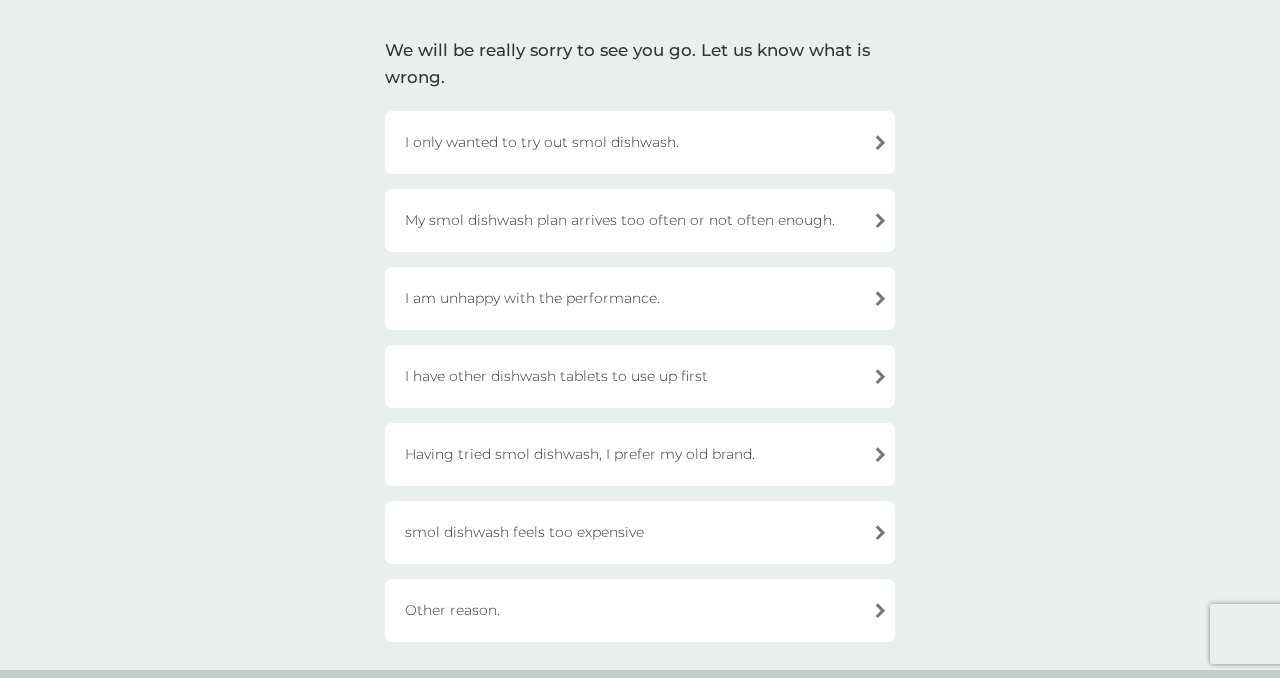 scroll, scrollTop: 142, scrollLeft: 0, axis: vertical 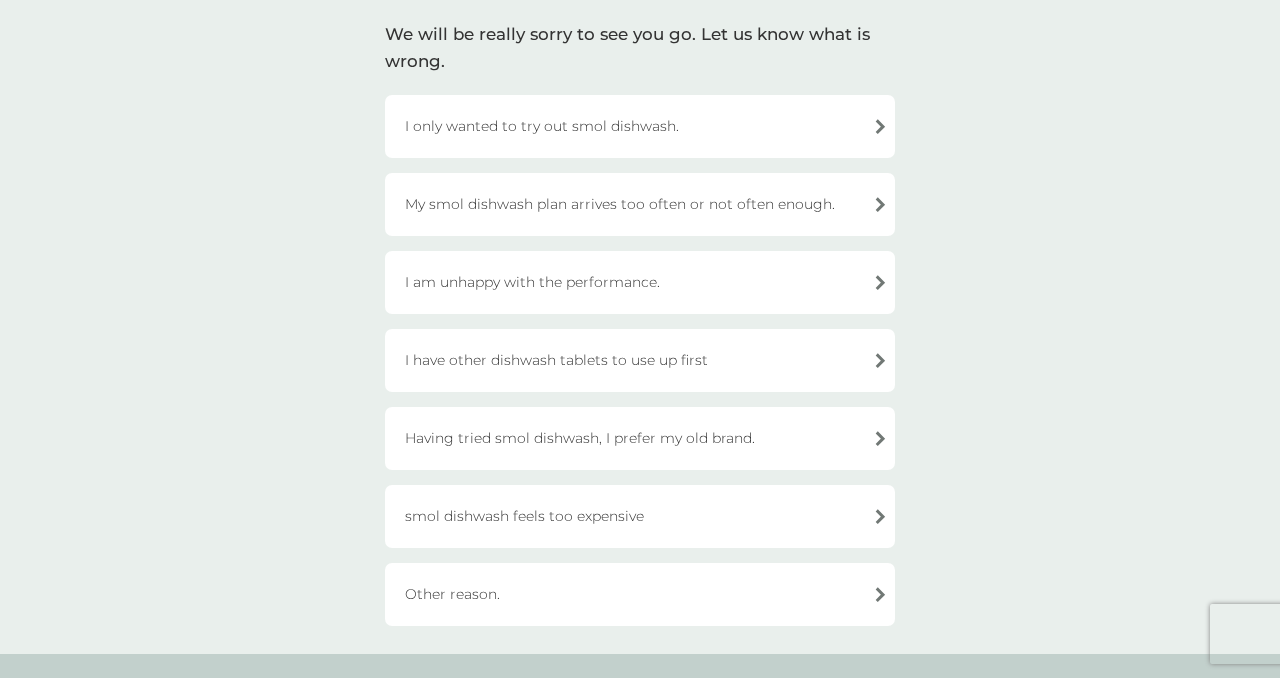 click on "I only wanted to try out smol dishwash." at bounding box center (640, 126) 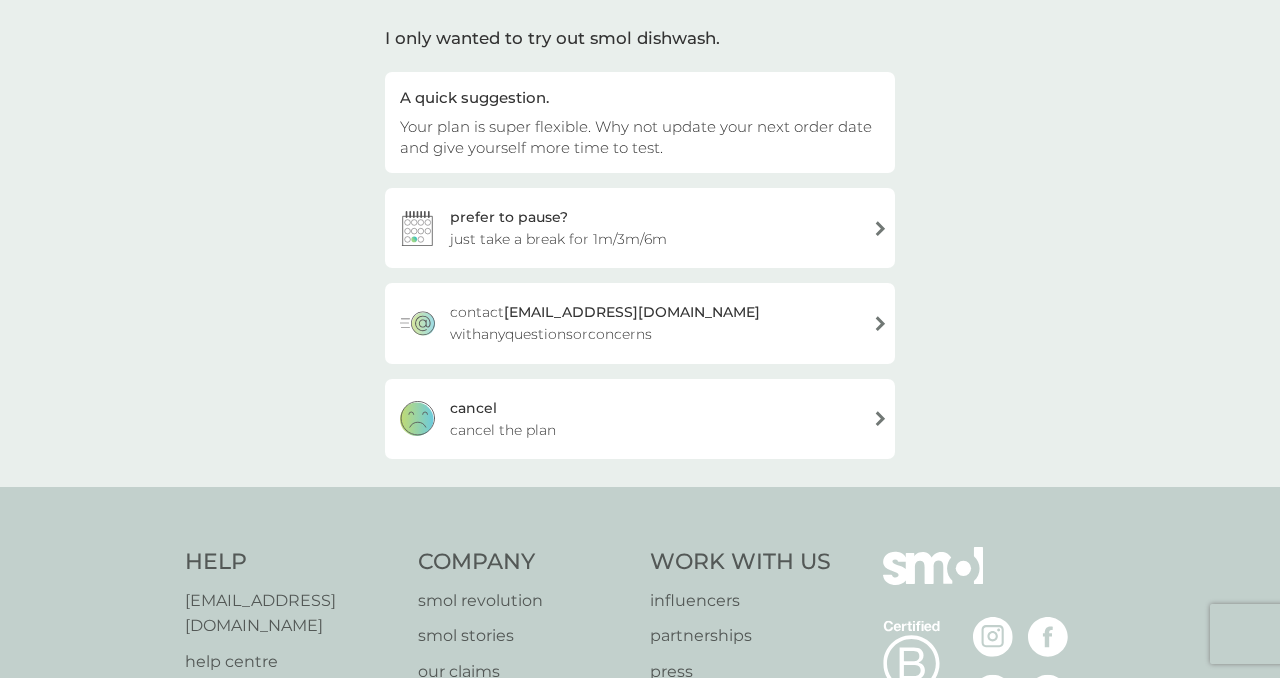 click on "cancel the plan" at bounding box center [503, 430] 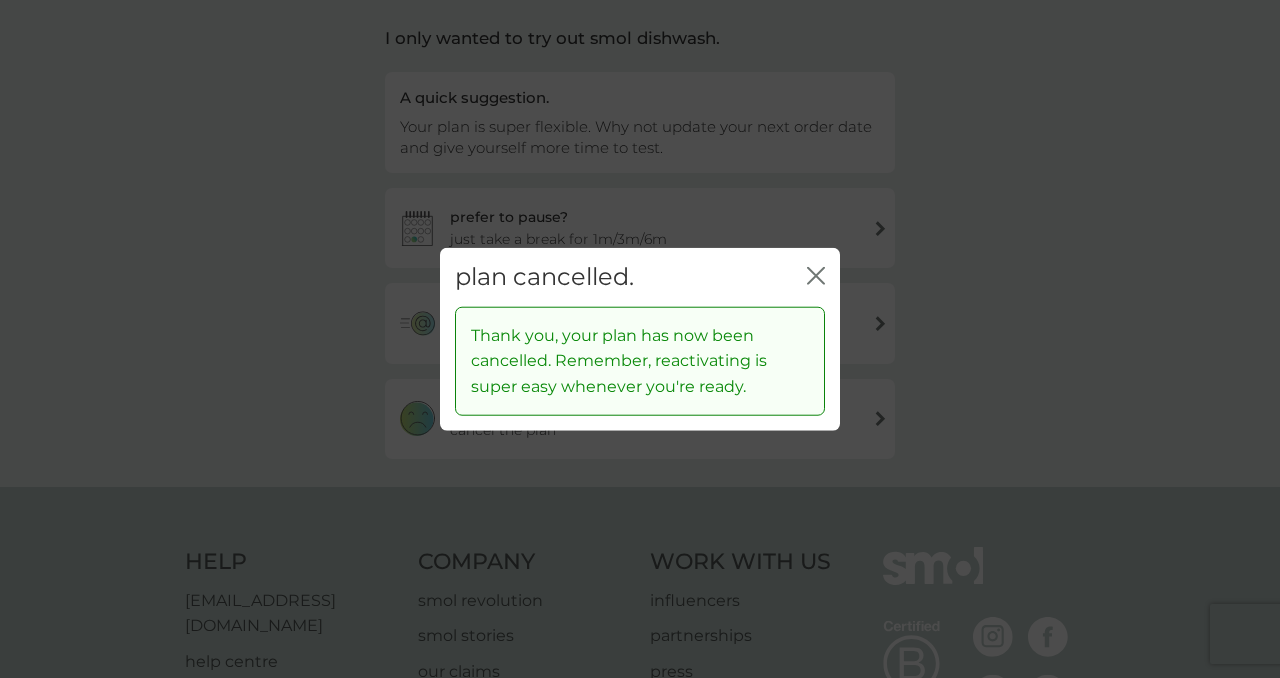 click on "close" 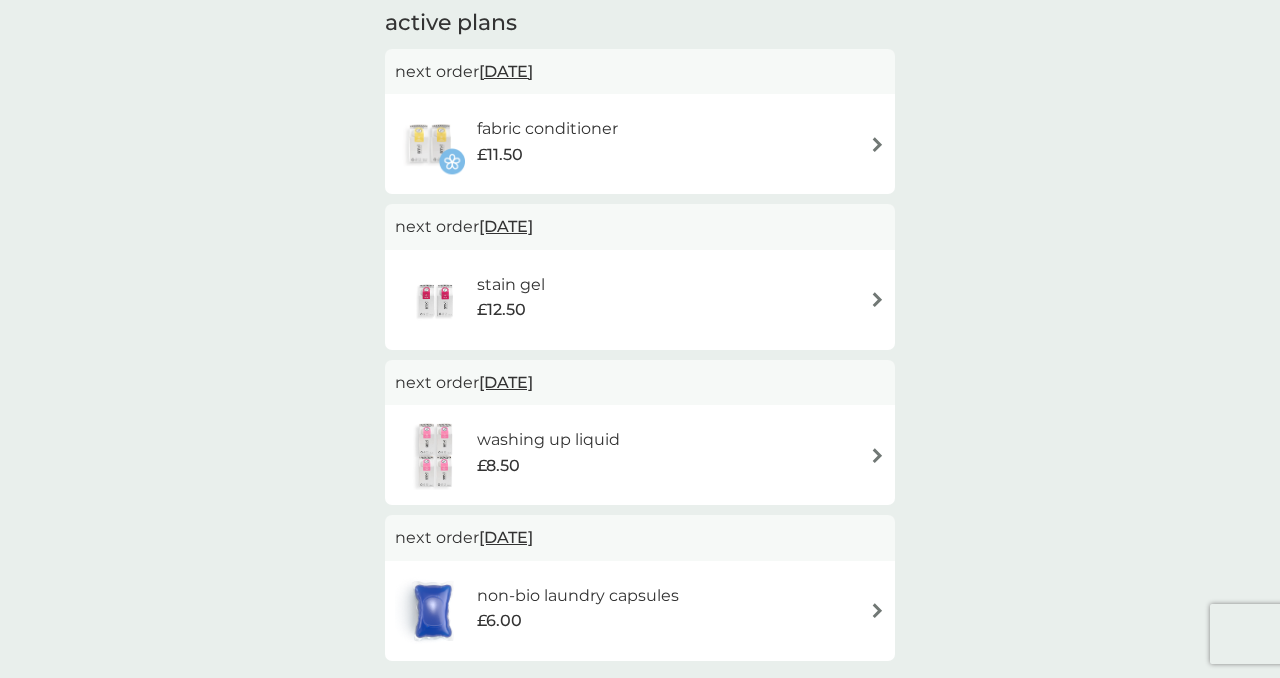 scroll, scrollTop: 0, scrollLeft: 0, axis: both 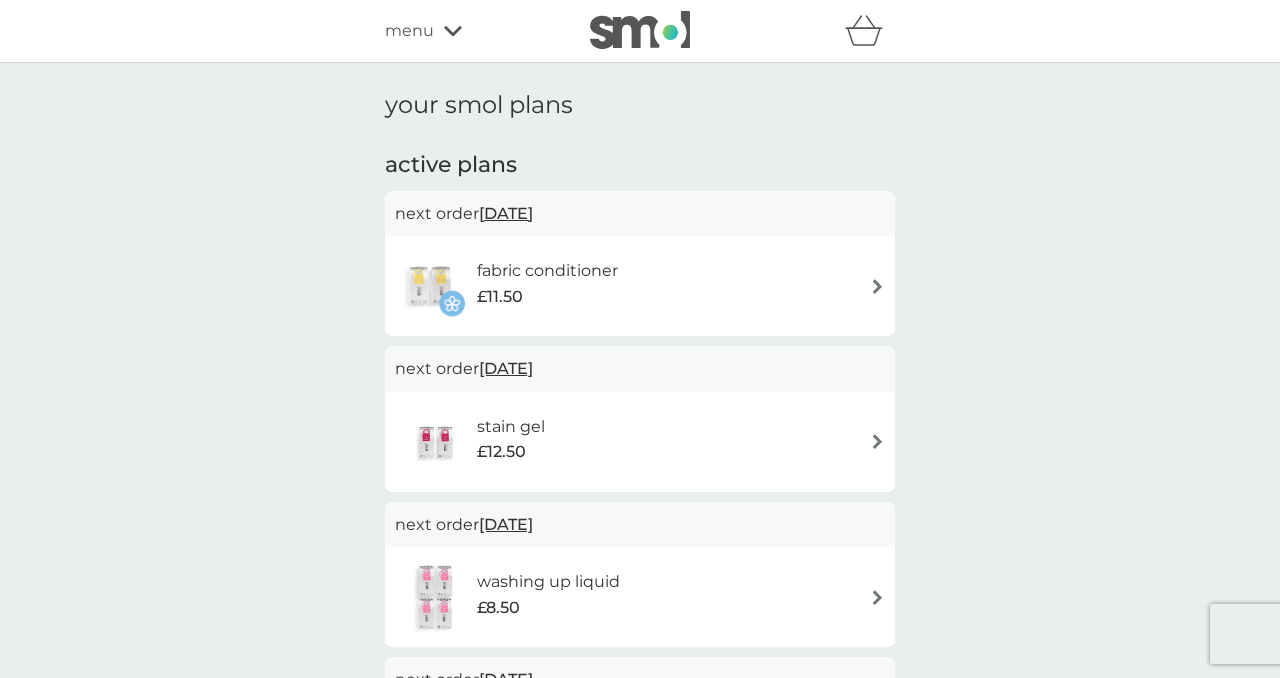 click at bounding box center (877, 286) 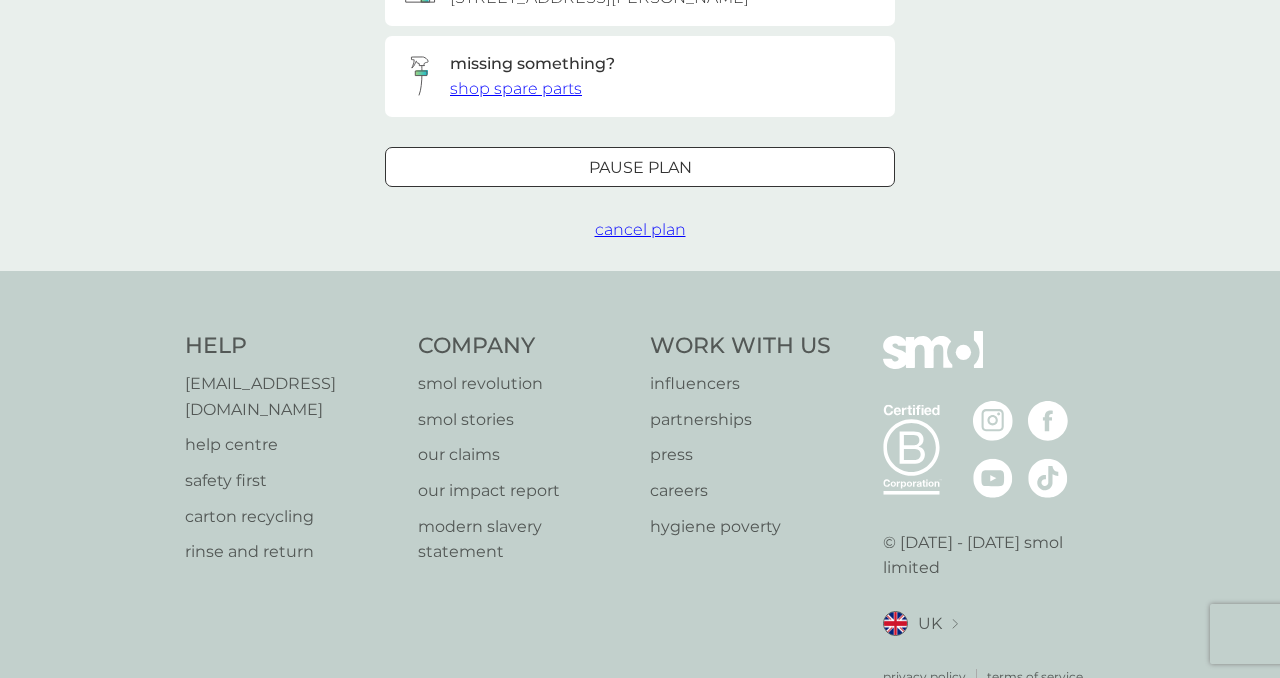 scroll, scrollTop: 820, scrollLeft: 0, axis: vertical 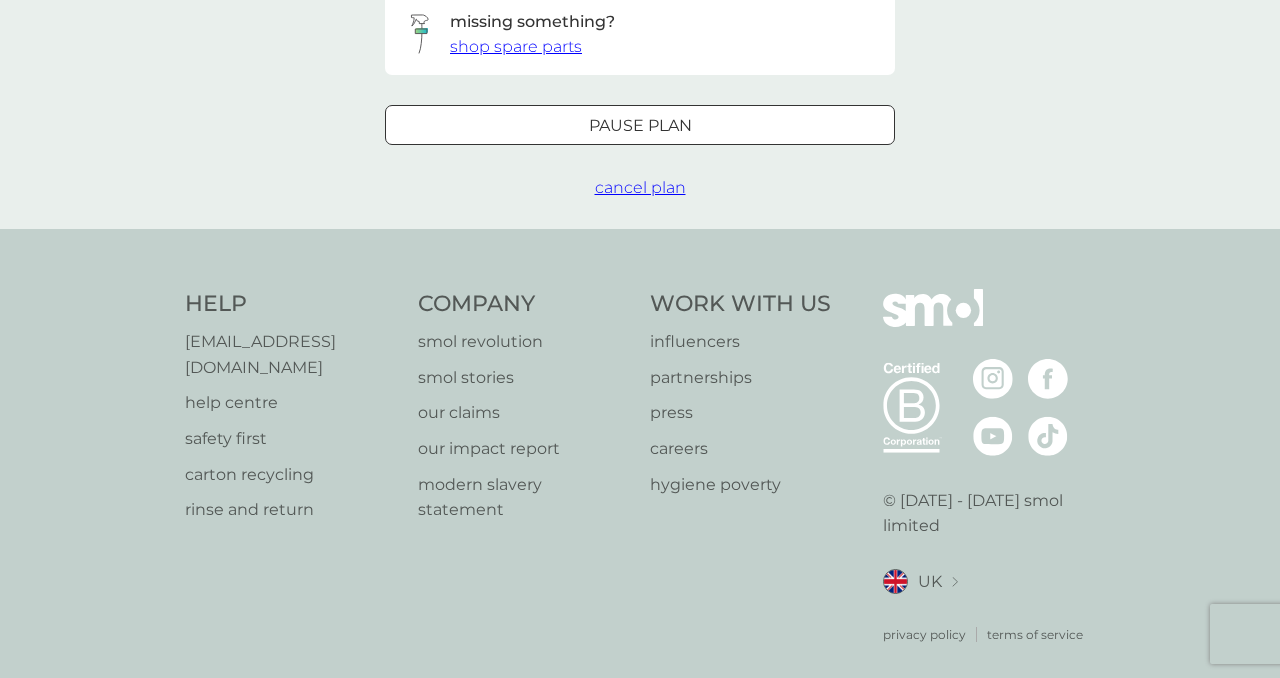 click on "cancel plan" at bounding box center (640, 187) 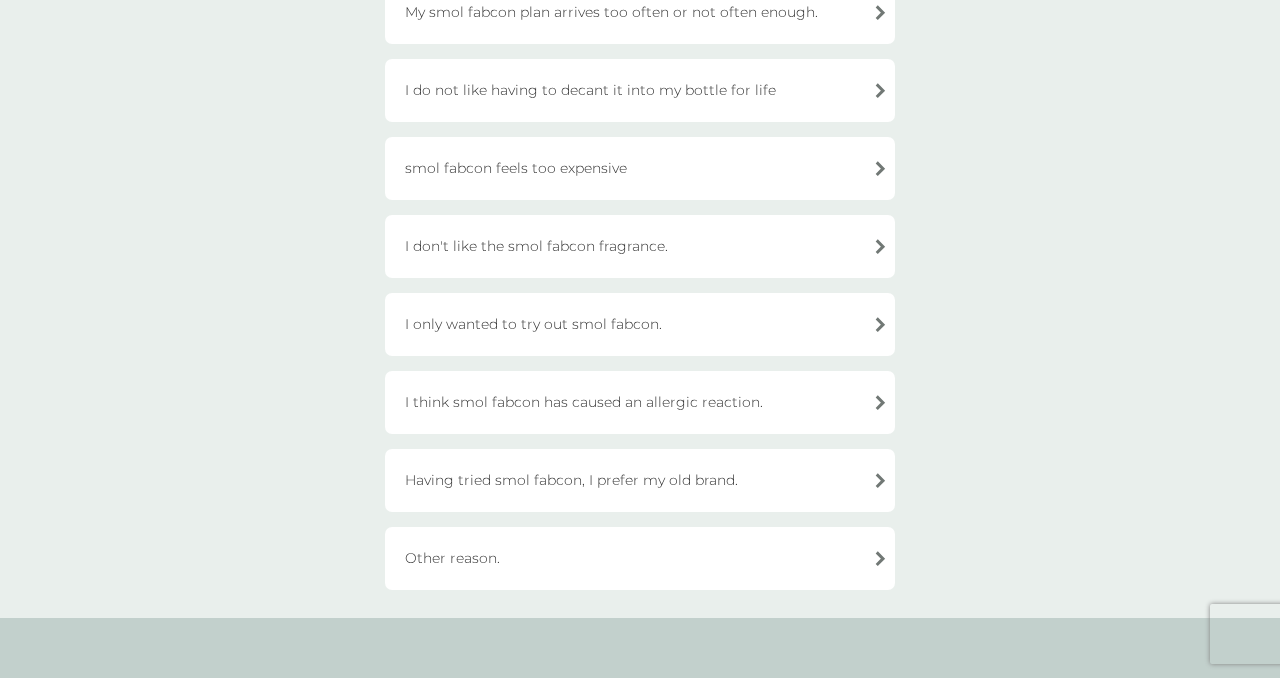 scroll, scrollTop: 493, scrollLeft: 0, axis: vertical 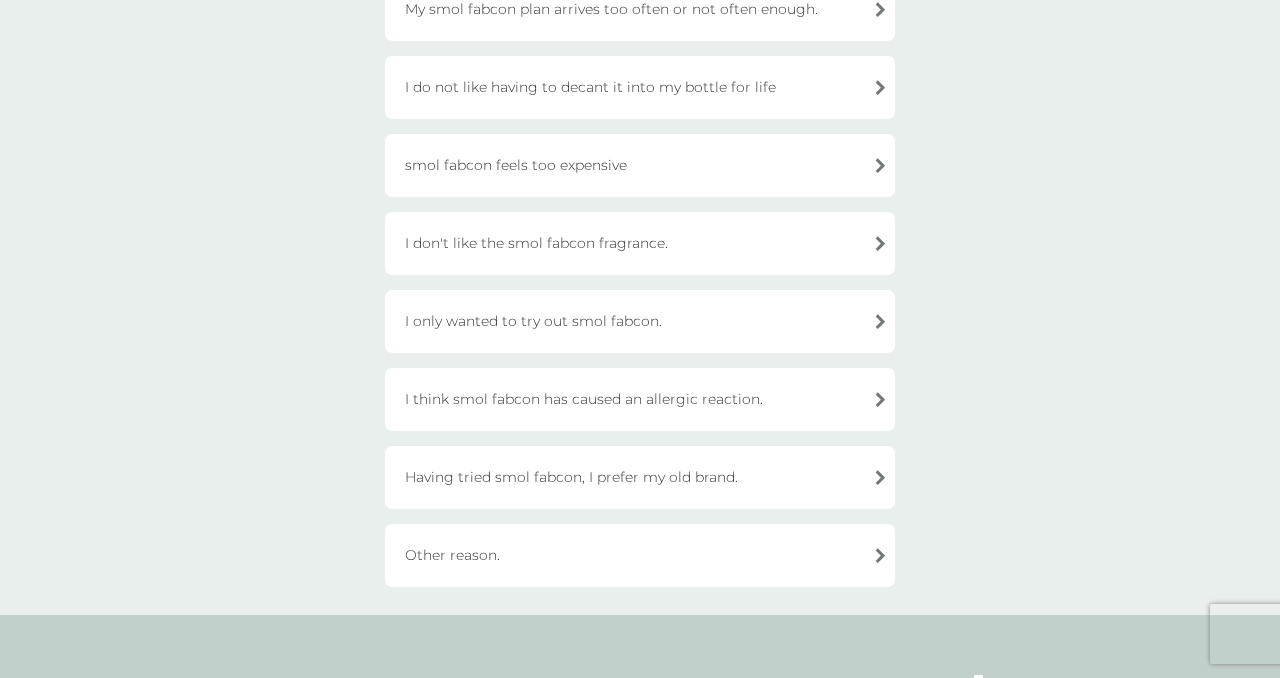 click on "Other reason." at bounding box center (640, 555) 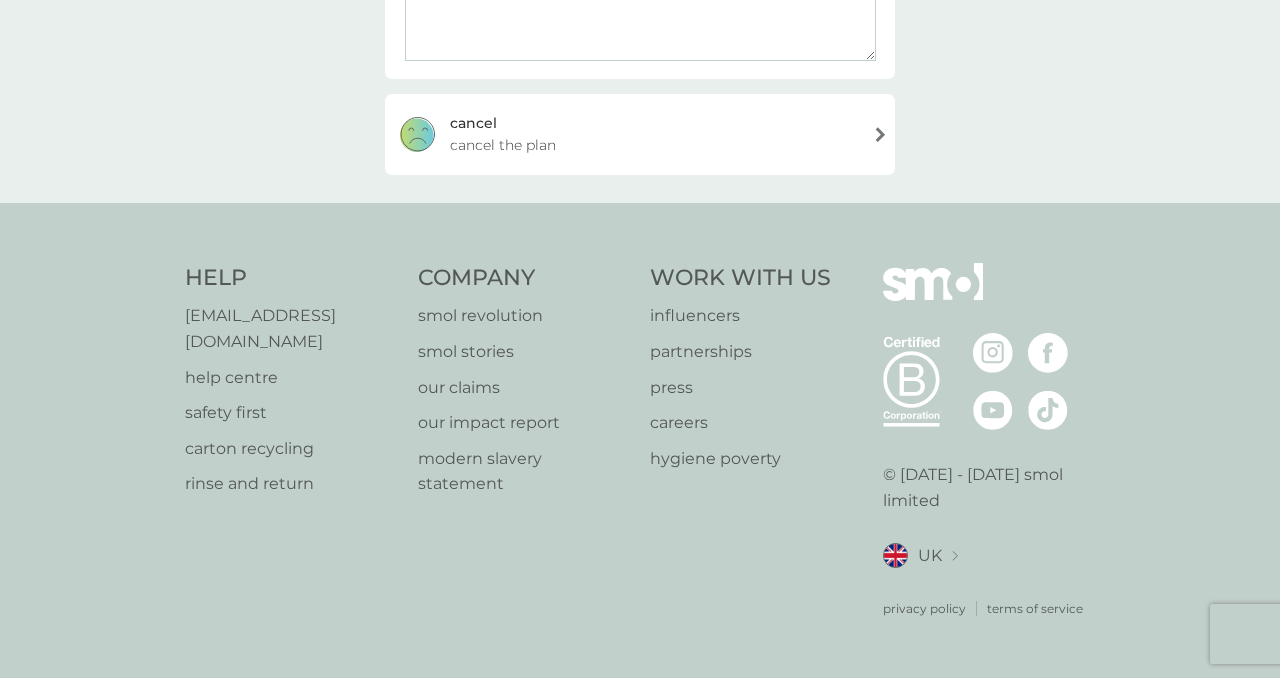 scroll, scrollTop: 397, scrollLeft: 0, axis: vertical 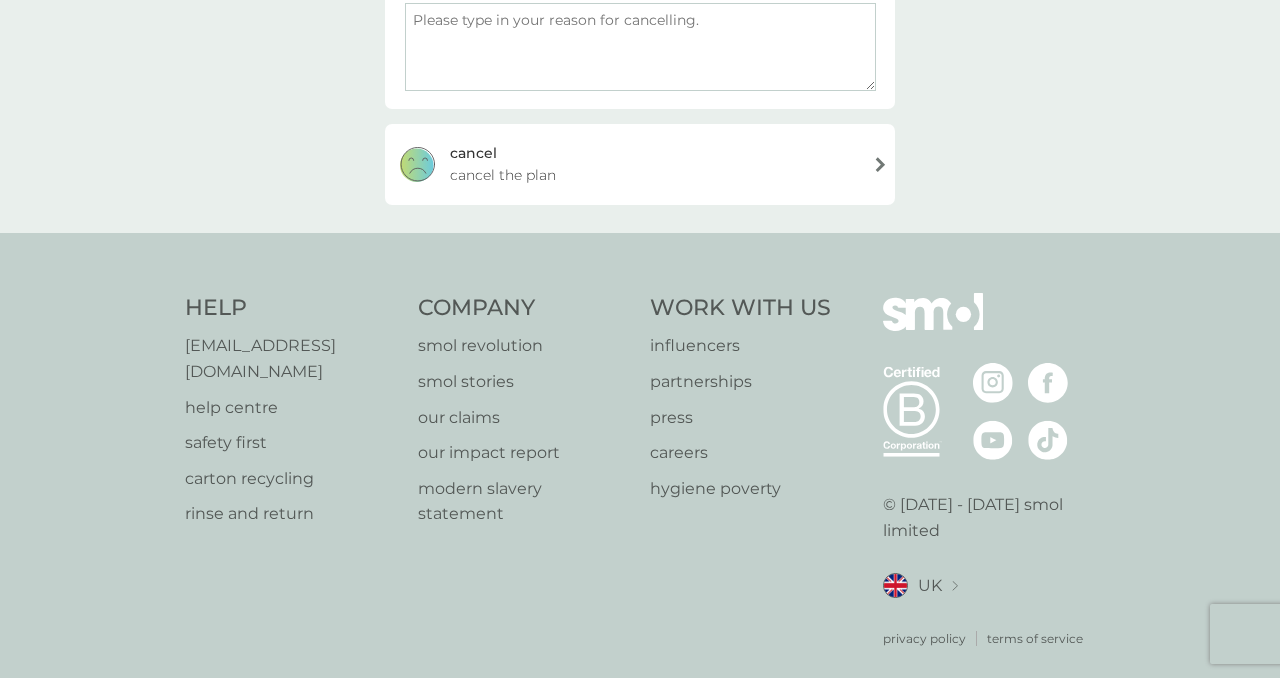 click on "cancel the plan" at bounding box center [503, 175] 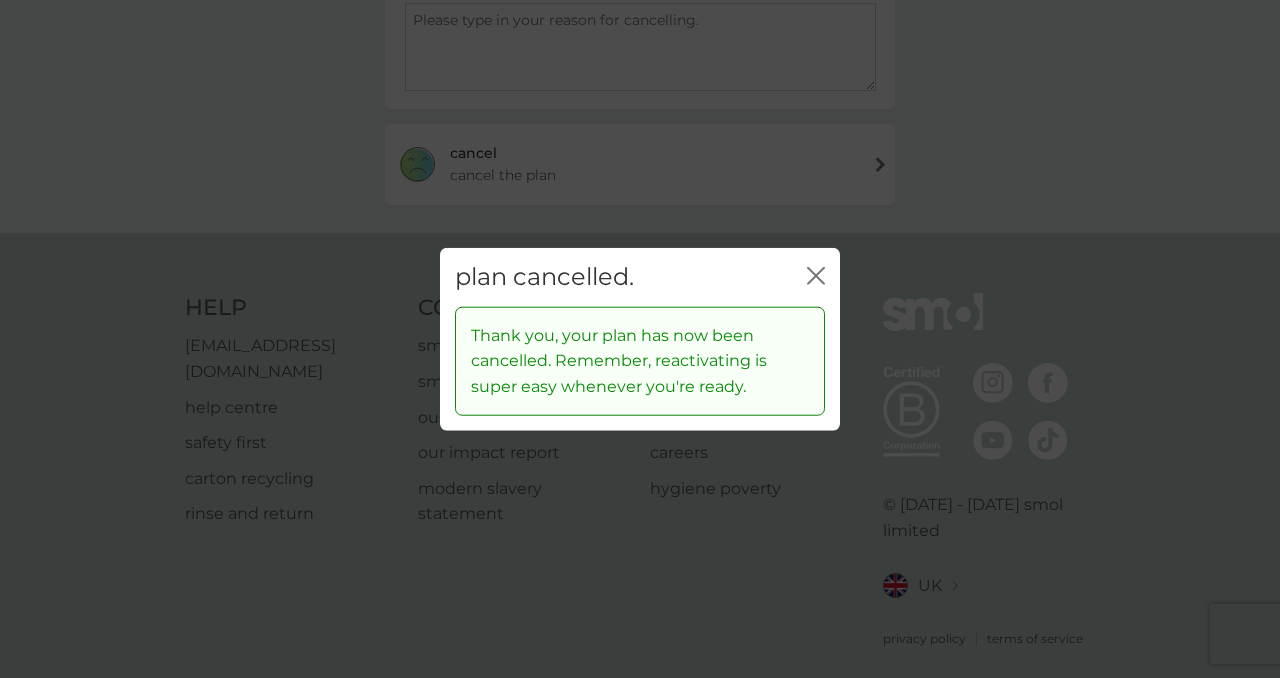 click on "close" at bounding box center (816, 277) 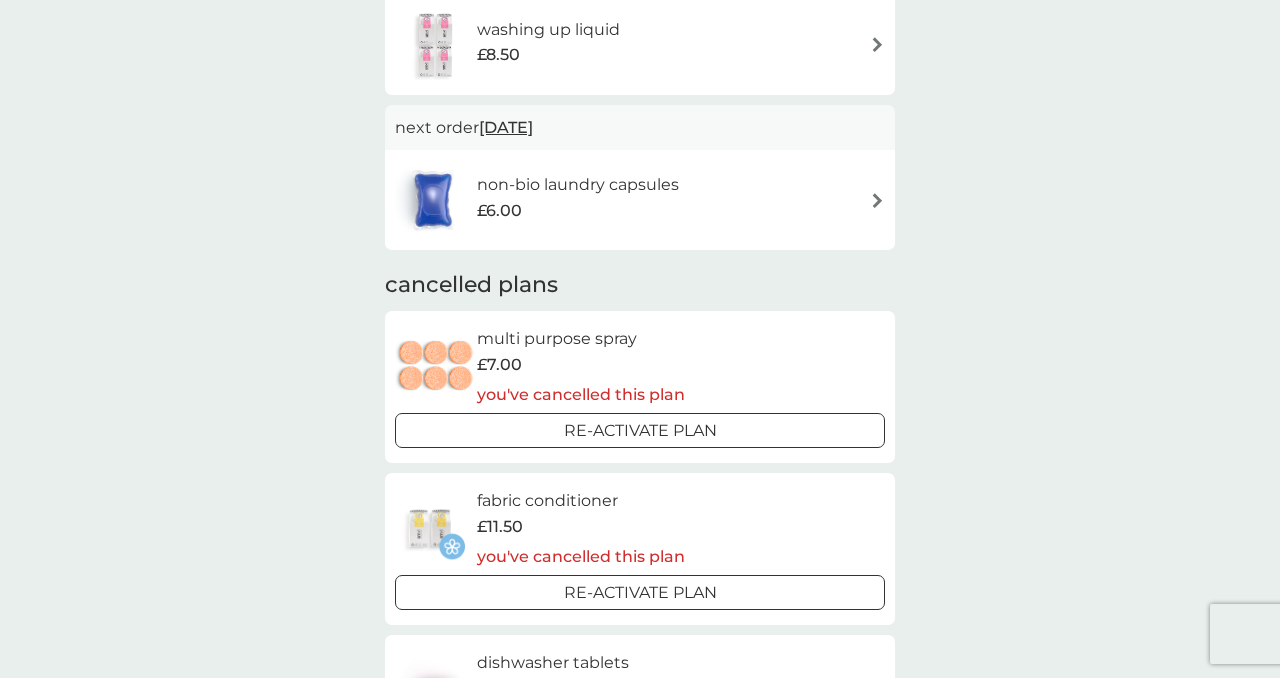 scroll, scrollTop: 0, scrollLeft: 0, axis: both 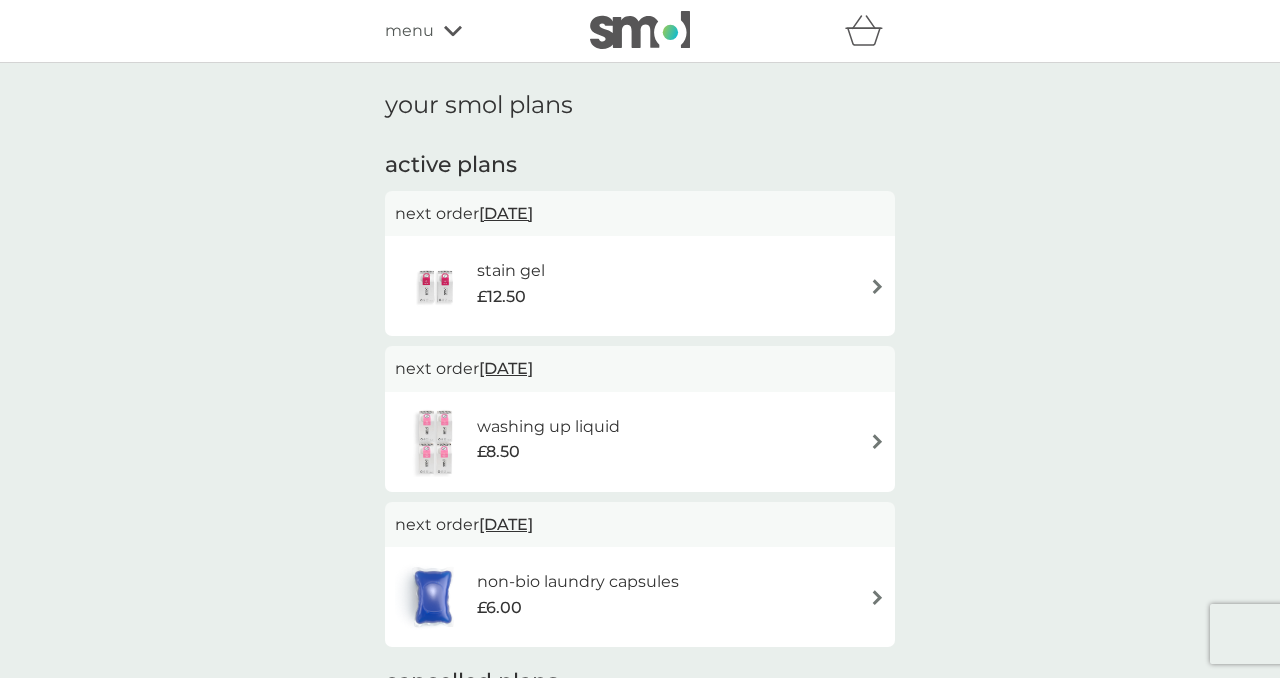 click on "stain gel £12.50" at bounding box center [640, 286] 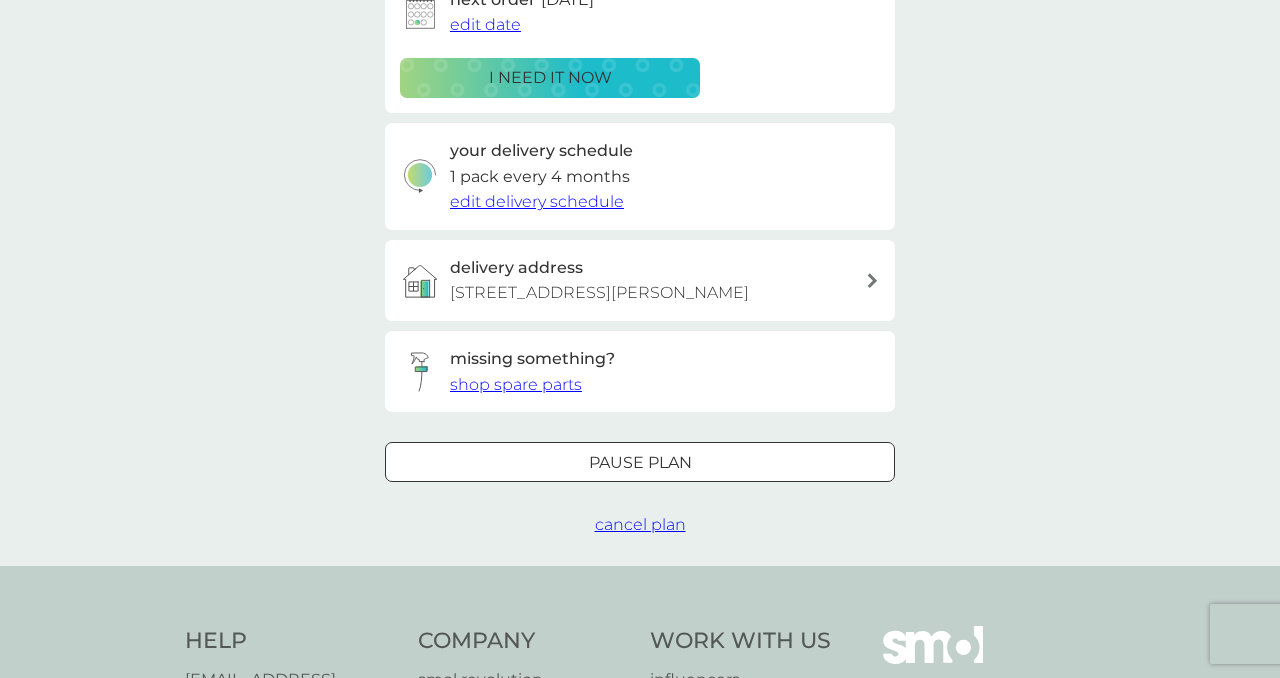 scroll, scrollTop: 703, scrollLeft: 0, axis: vertical 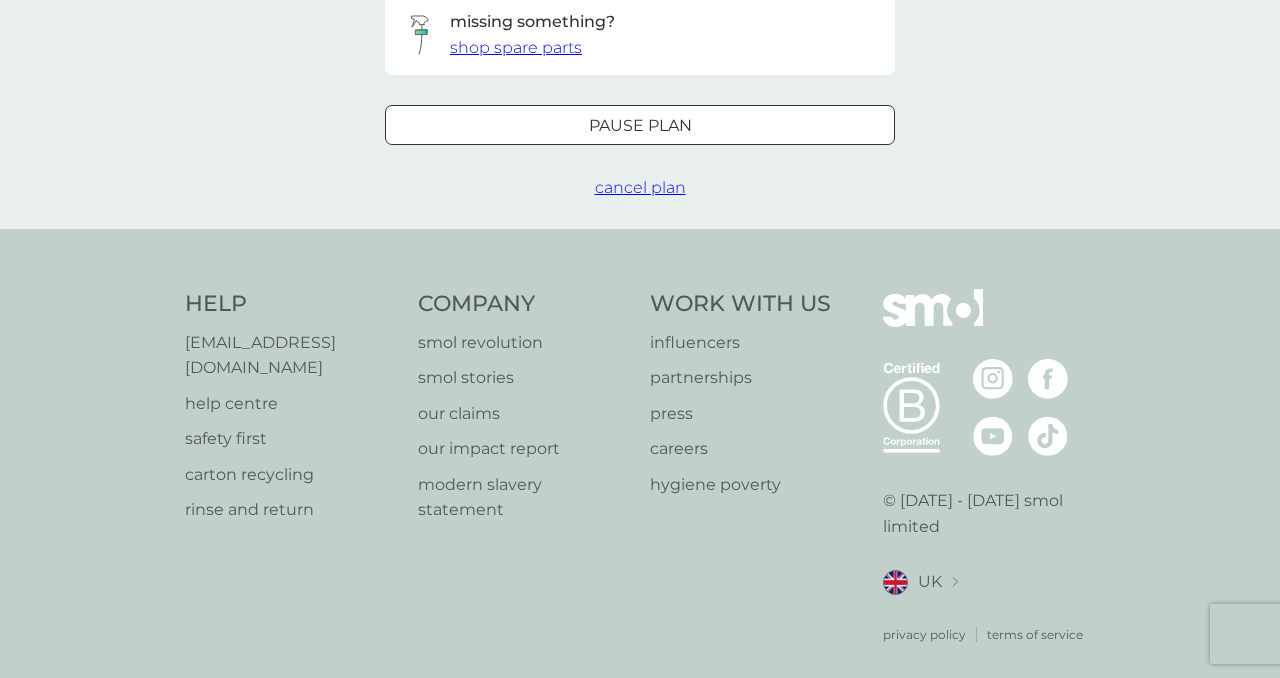 click on "cancel plan" at bounding box center (640, 187) 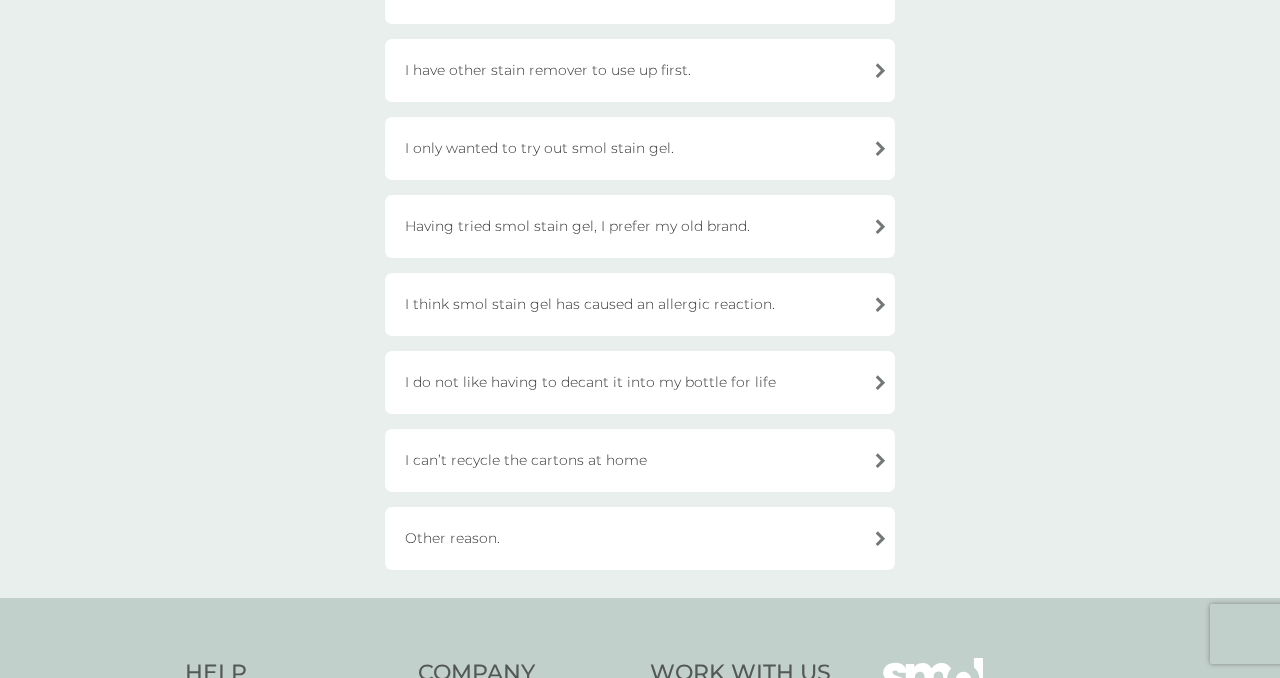 scroll, scrollTop: 517, scrollLeft: 0, axis: vertical 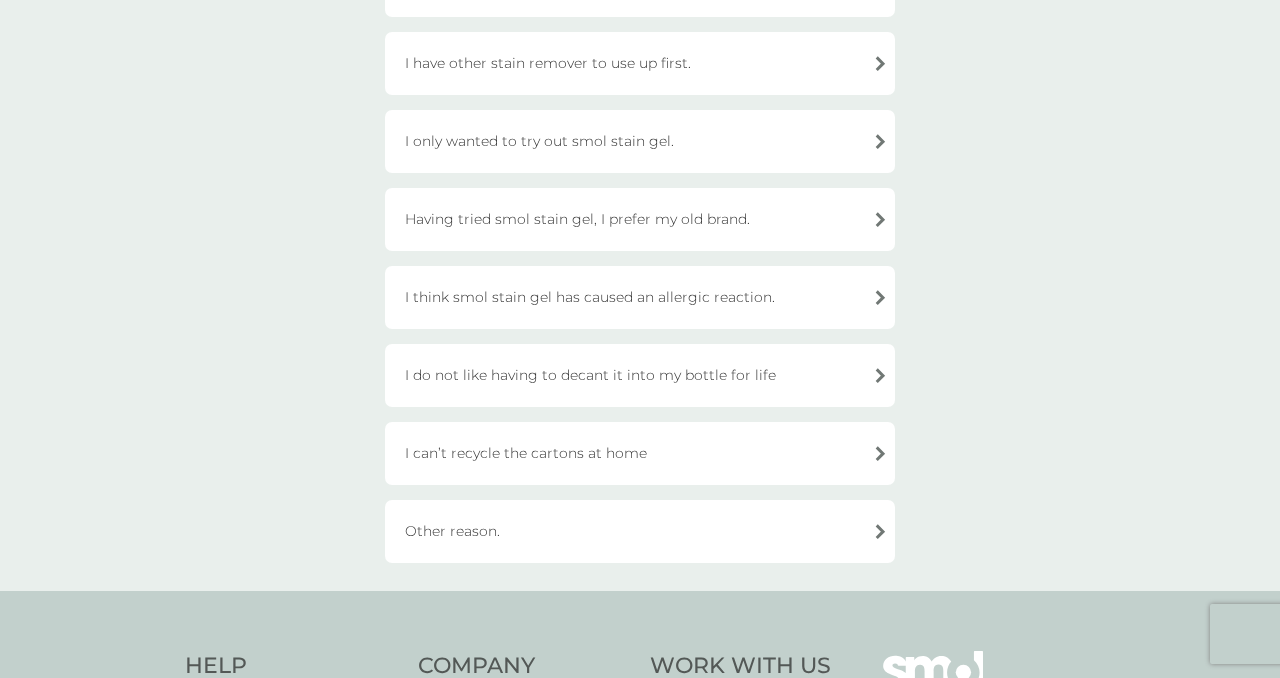 click on "I only wanted to try out smol stain gel." at bounding box center [640, 141] 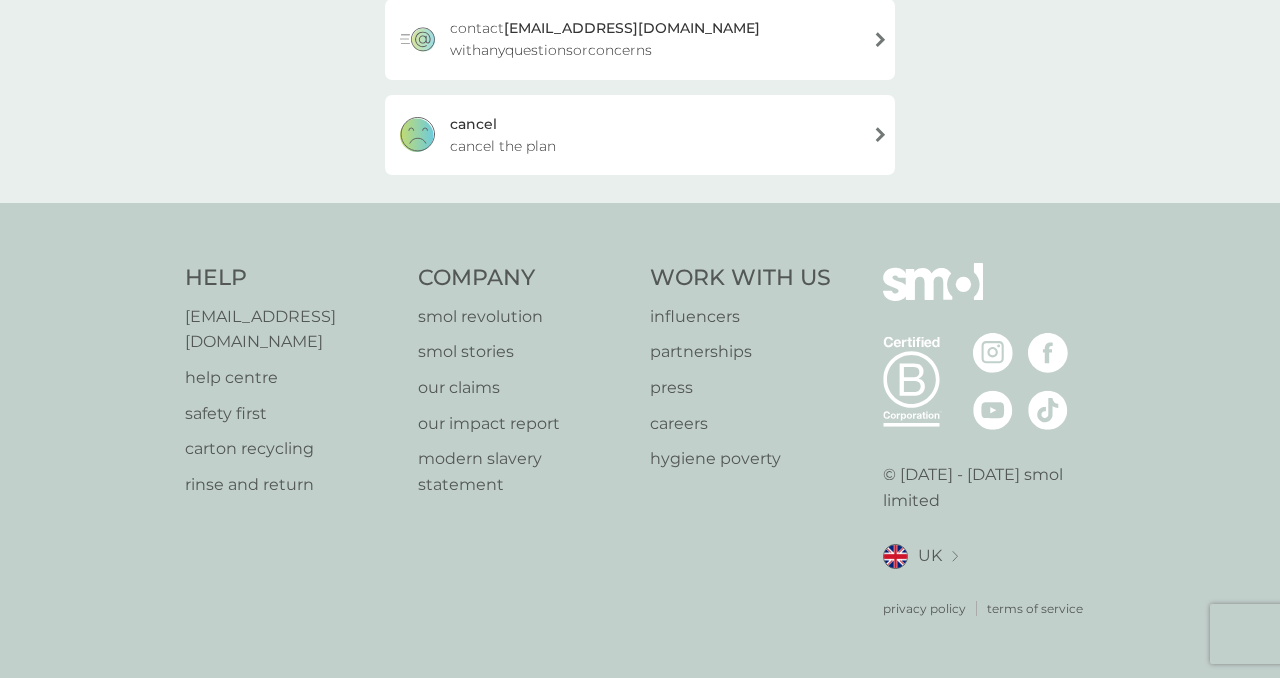 scroll, scrollTop: 422, scrollLeft: 0, axis: vertical 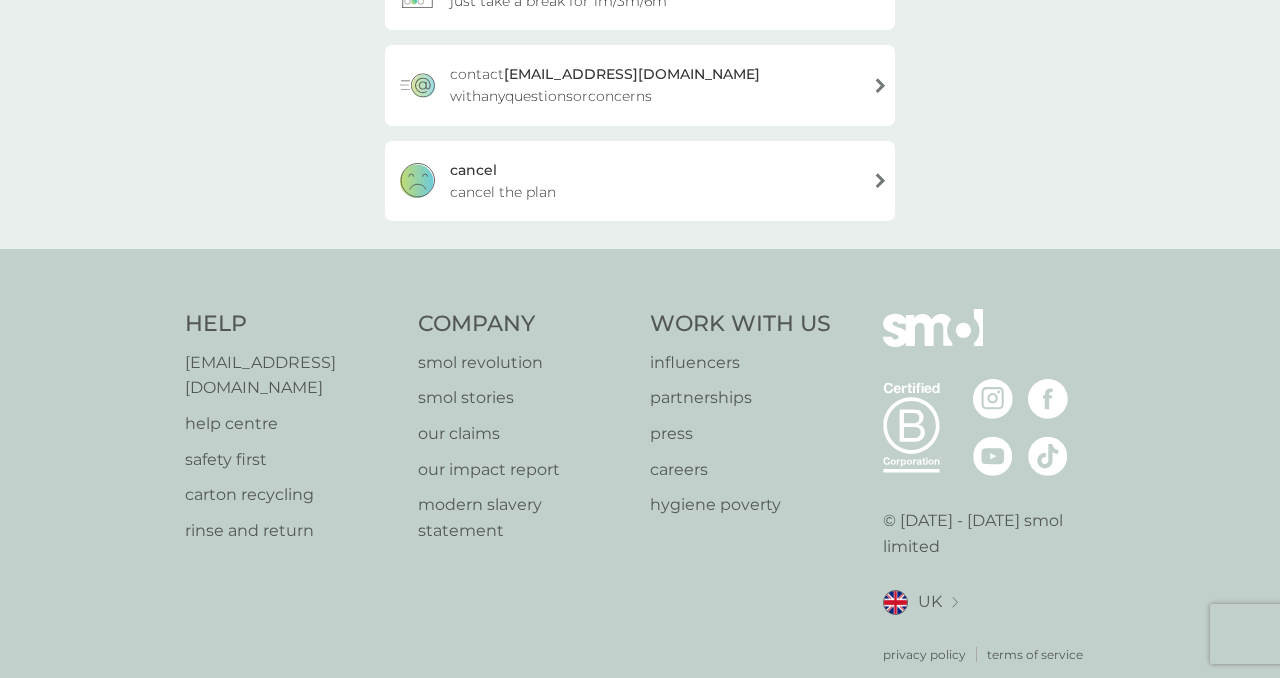click on "cancel the plan" at bounding box center (503, 192) 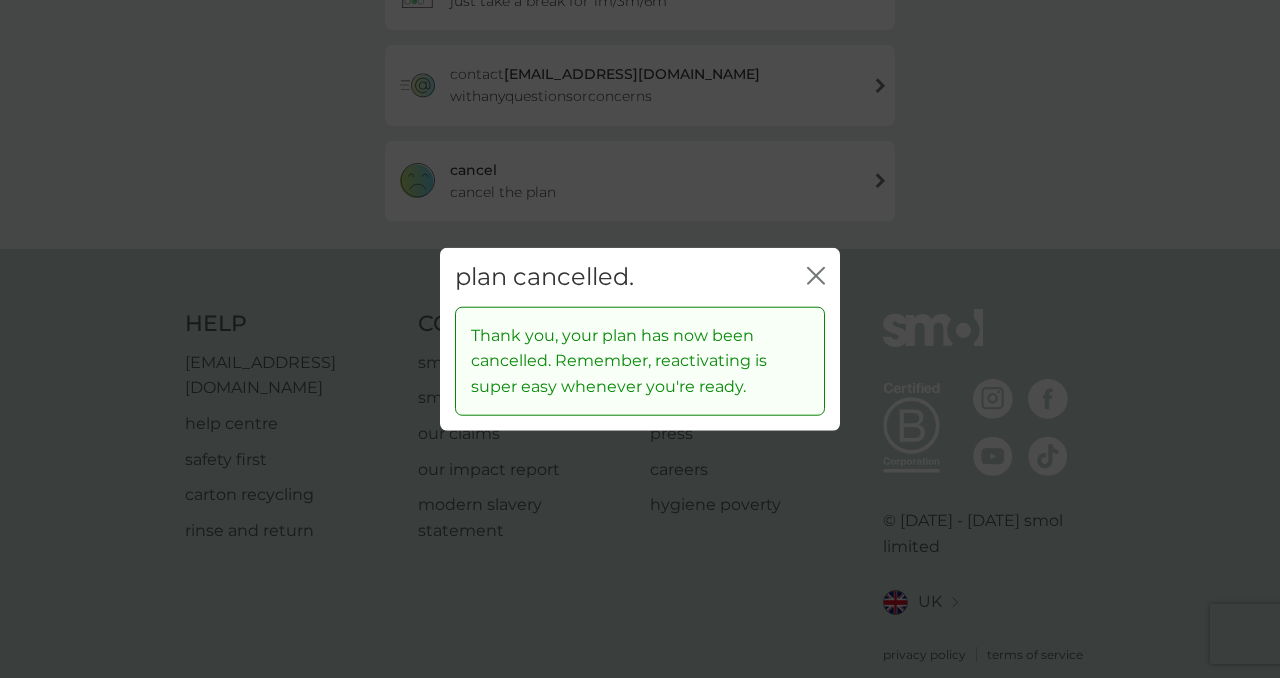 click on "close" 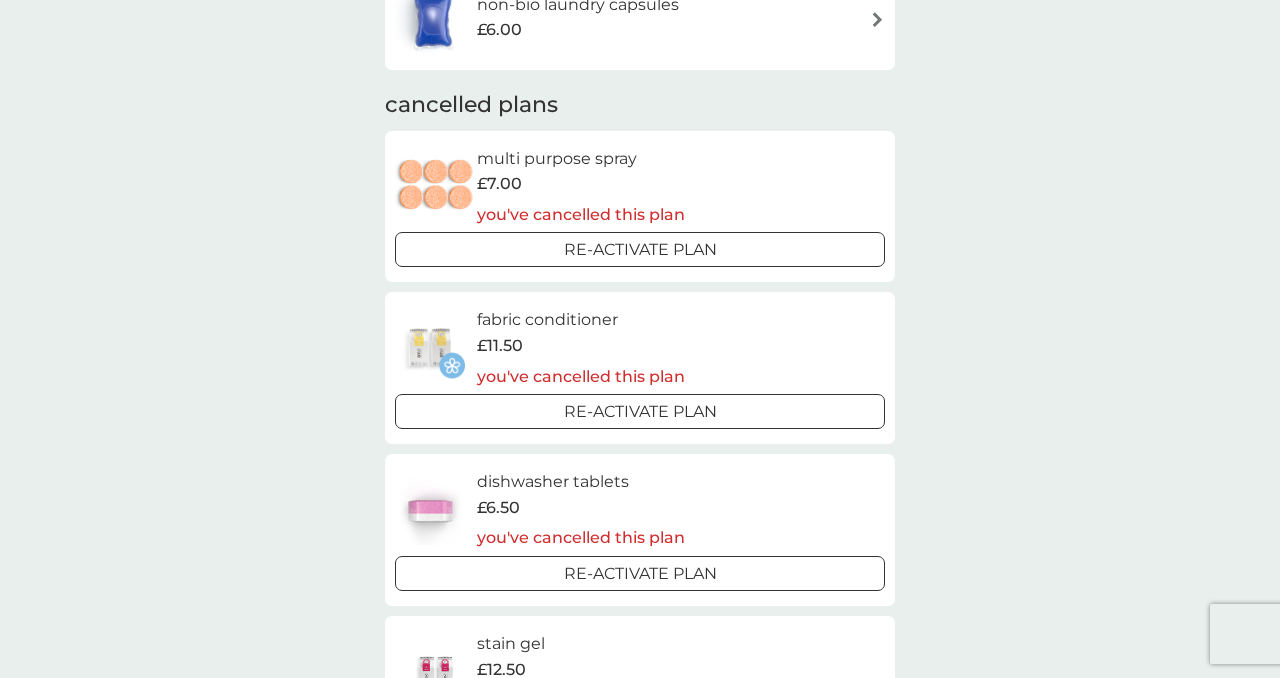 scroll, scrollTop: 0, scrollLeft: 0, axis: both 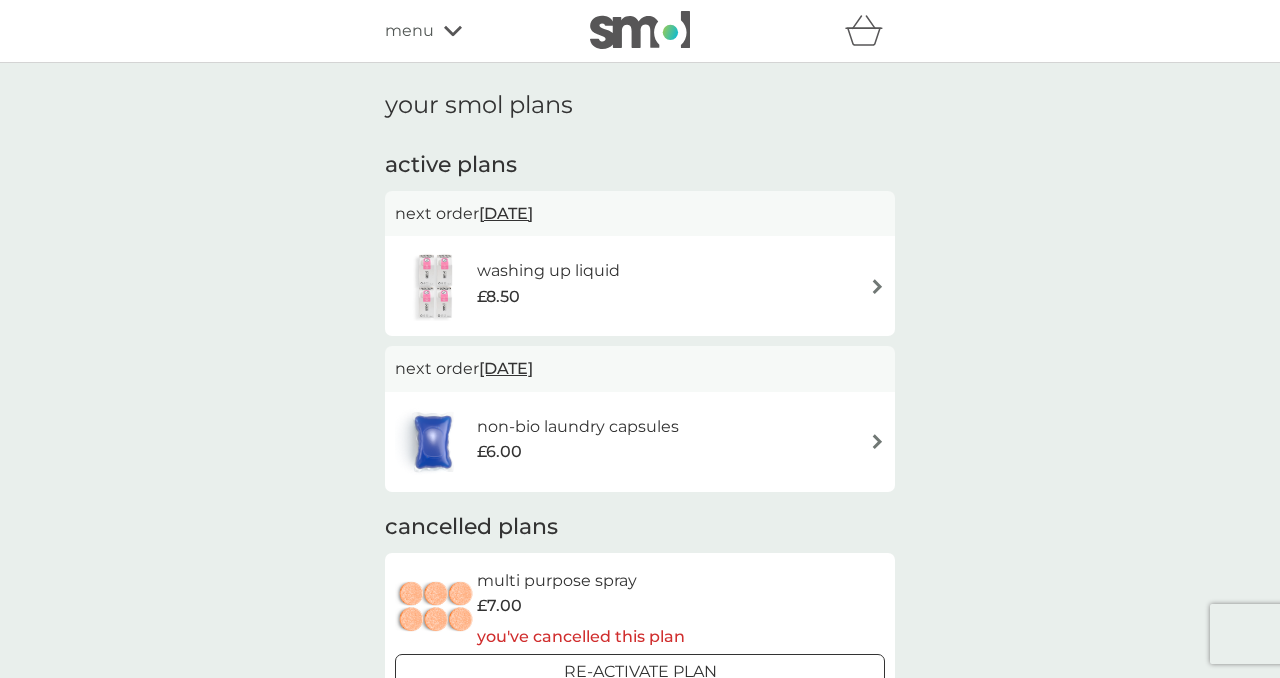 click on "washing up liquid £8.50" at bounding box center (640, 286) 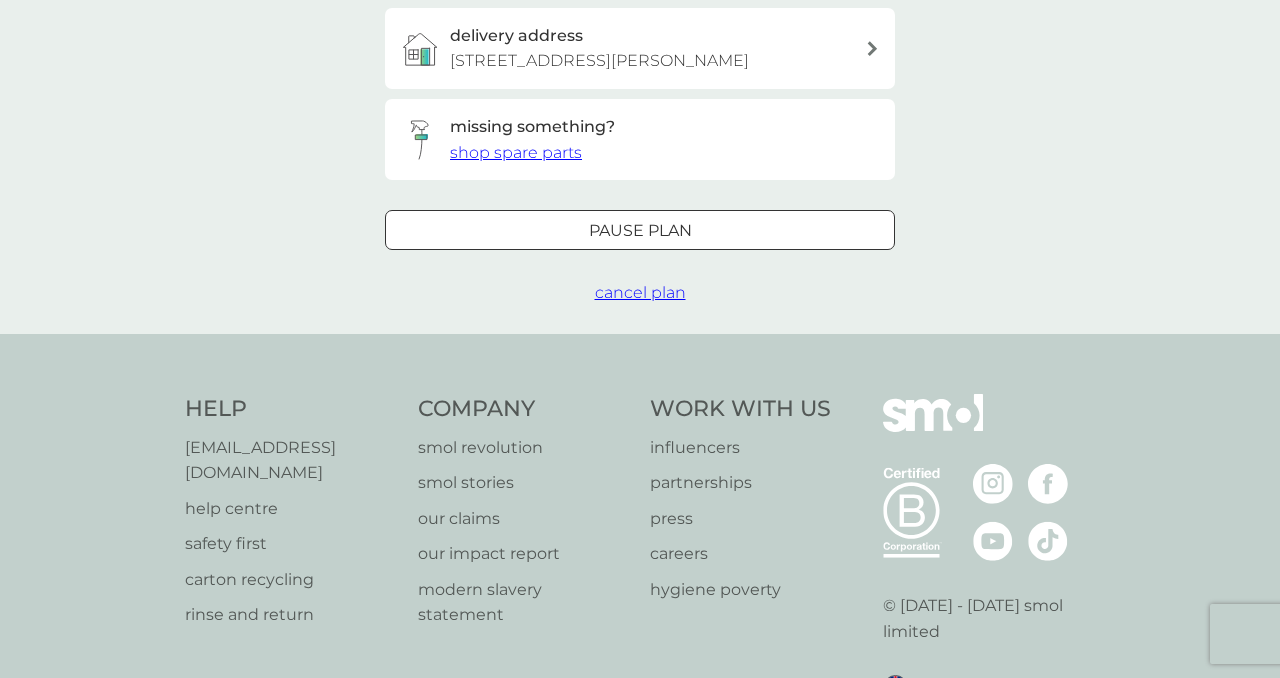 scroll, scrollTop: 703, scrollLeft: 0, axis: vertical 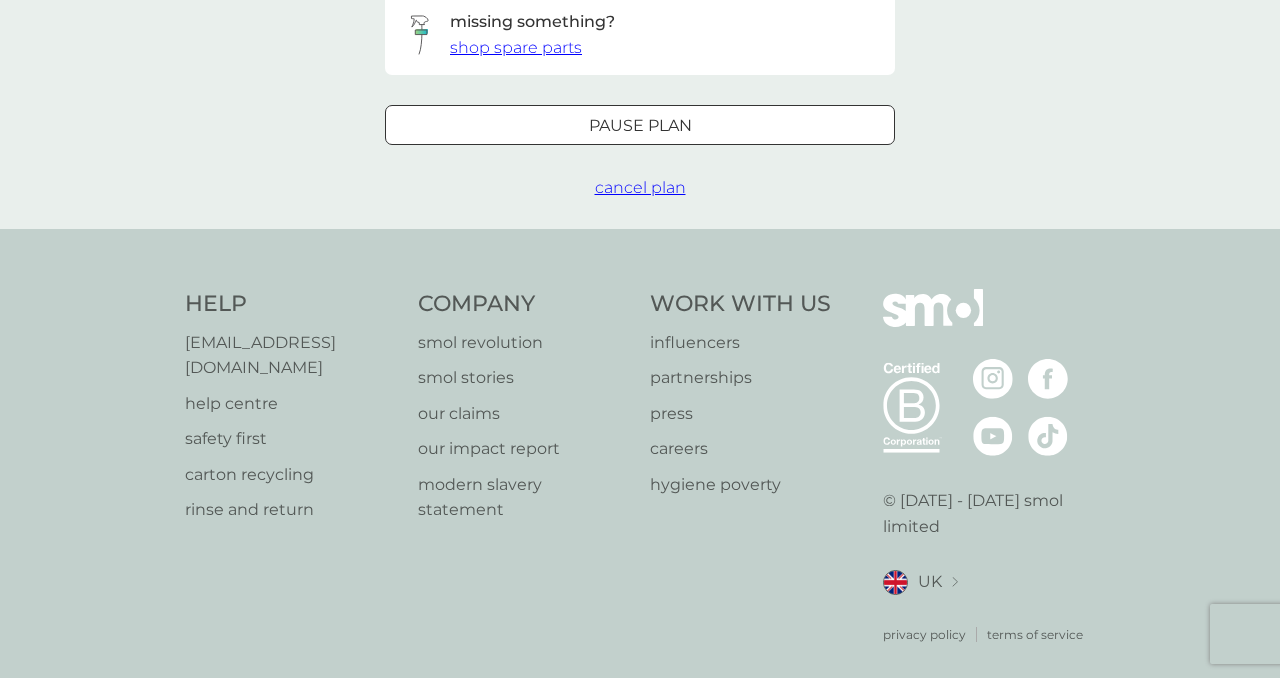 click on "cancel plan" at bounding box center [640, 187] 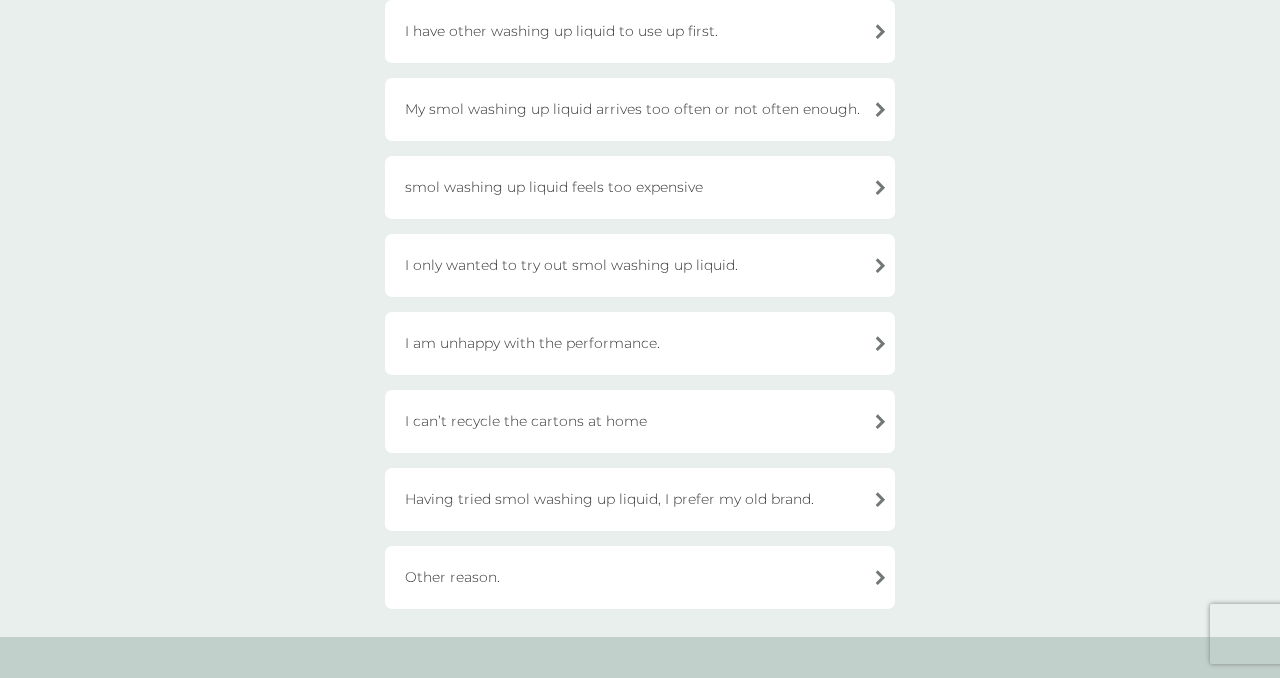 scroll, scrollTop: 319, scrollLeft: 0, axis: vertical 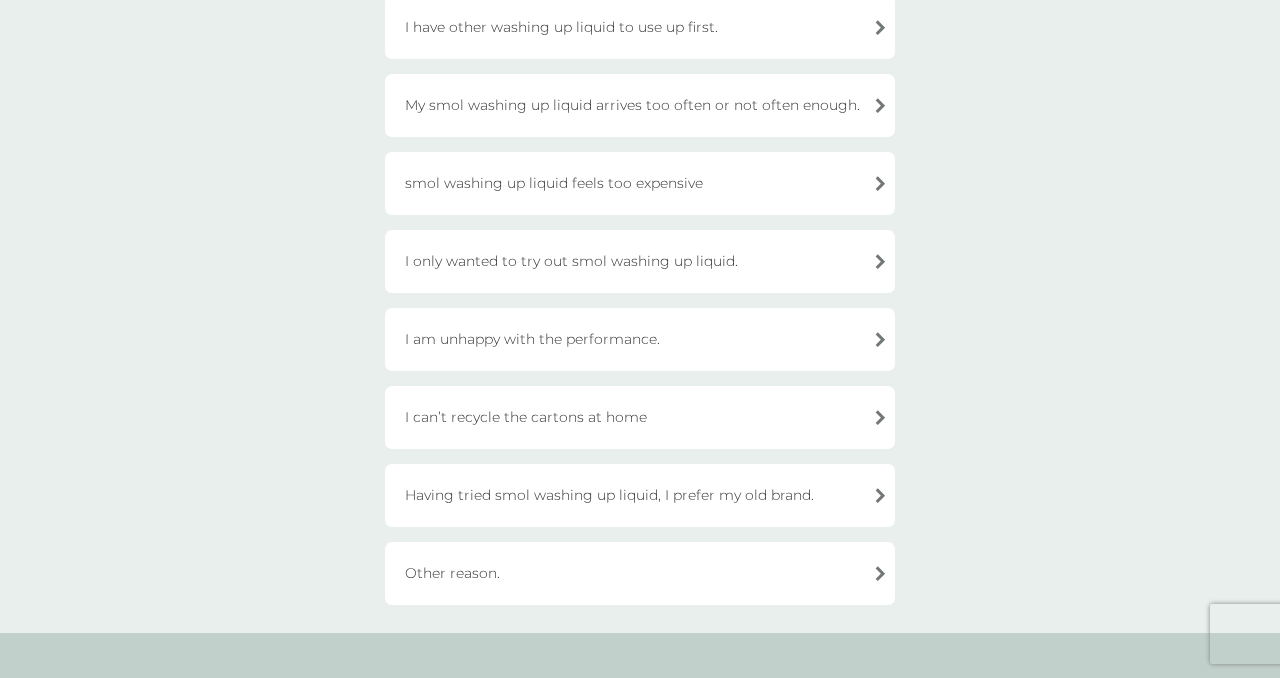 click on "Other reason." at bounding box center [640, 573] 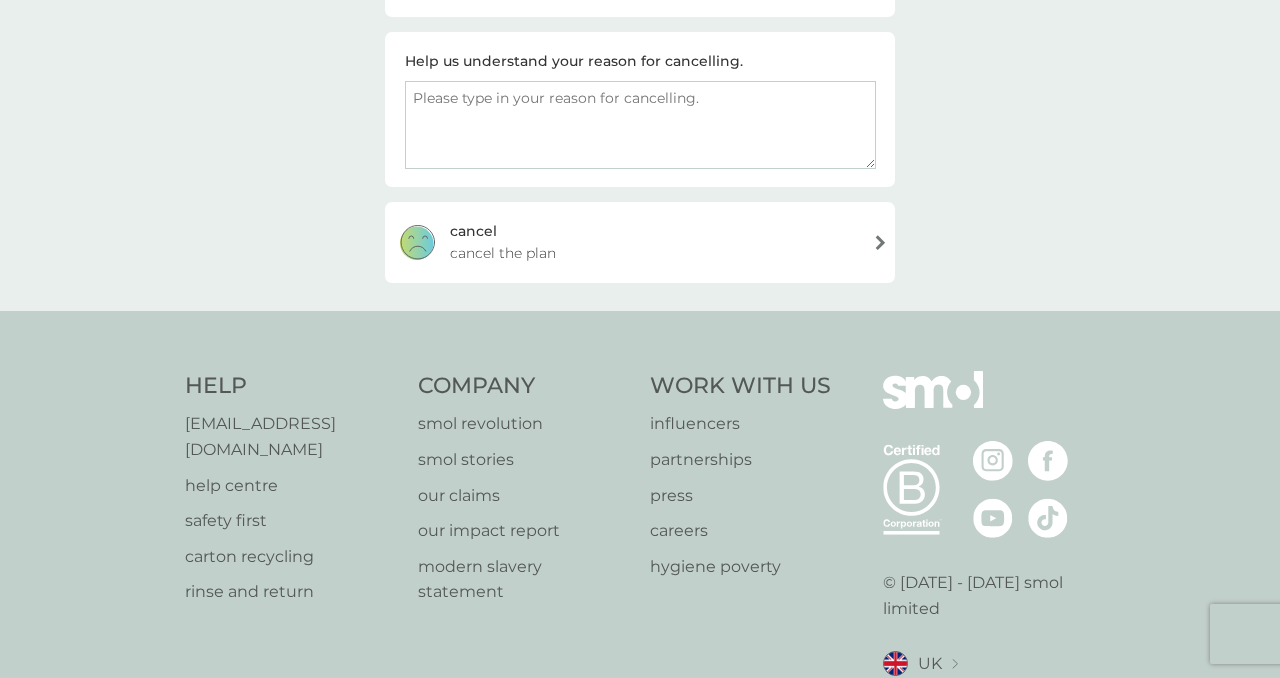 click on "cancel cancel the plan" at bounding box center [640, 242] 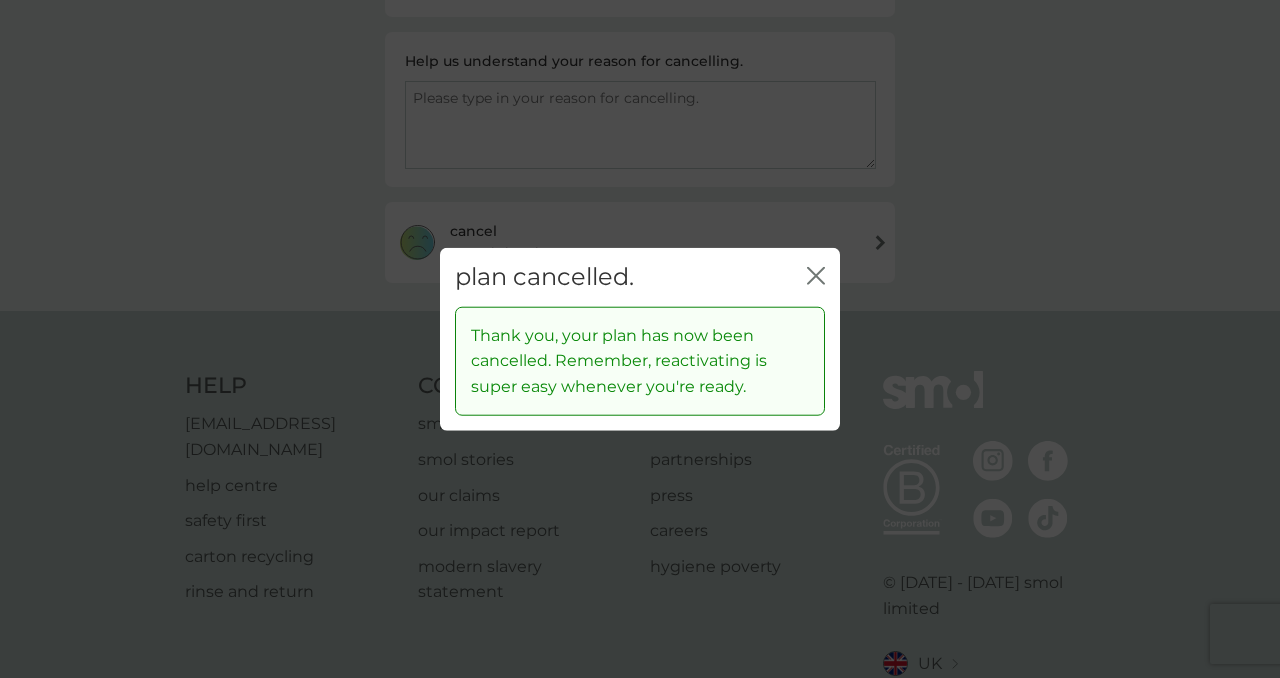 click on "close" 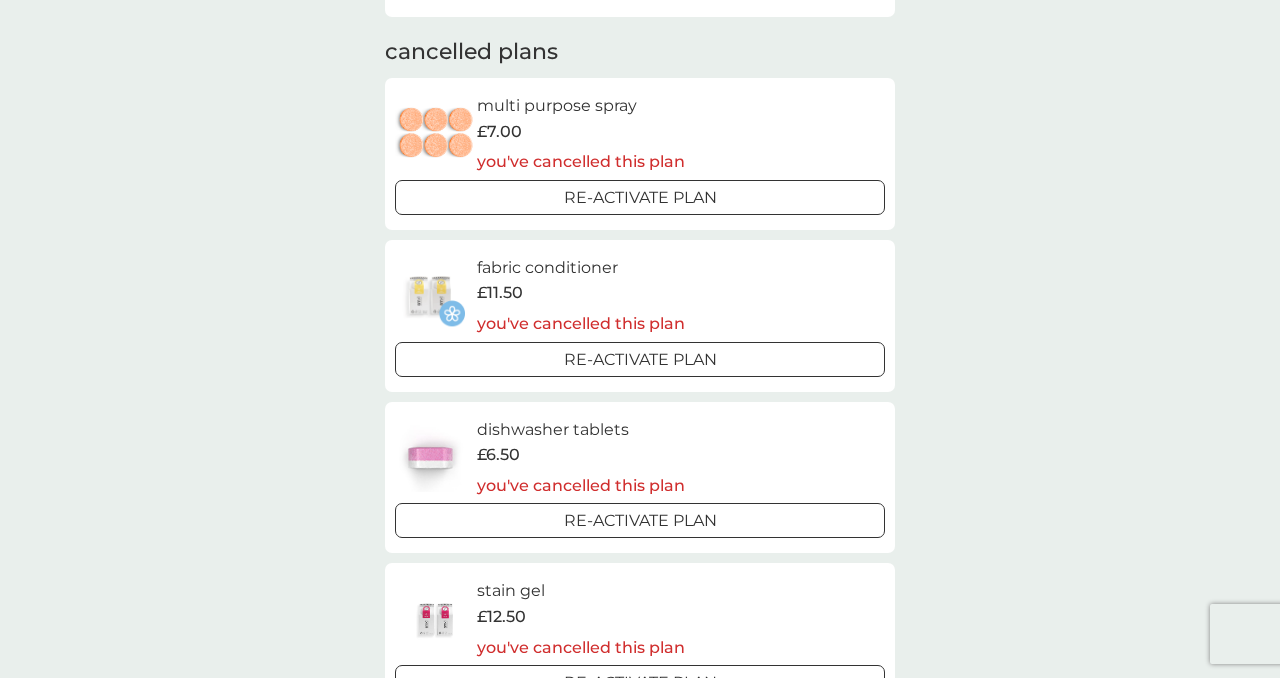 scroll, scrollTop: 0, scrollLeft: 0, axis: both 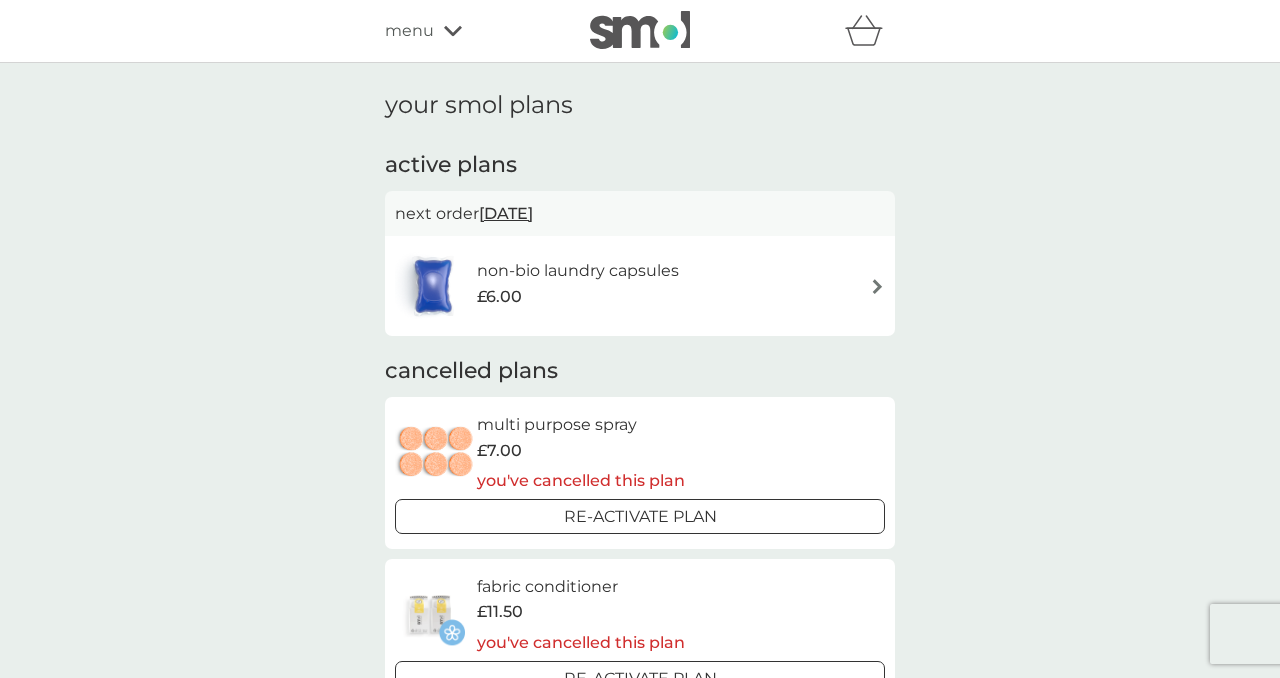 click at bounding box center [877, 286] 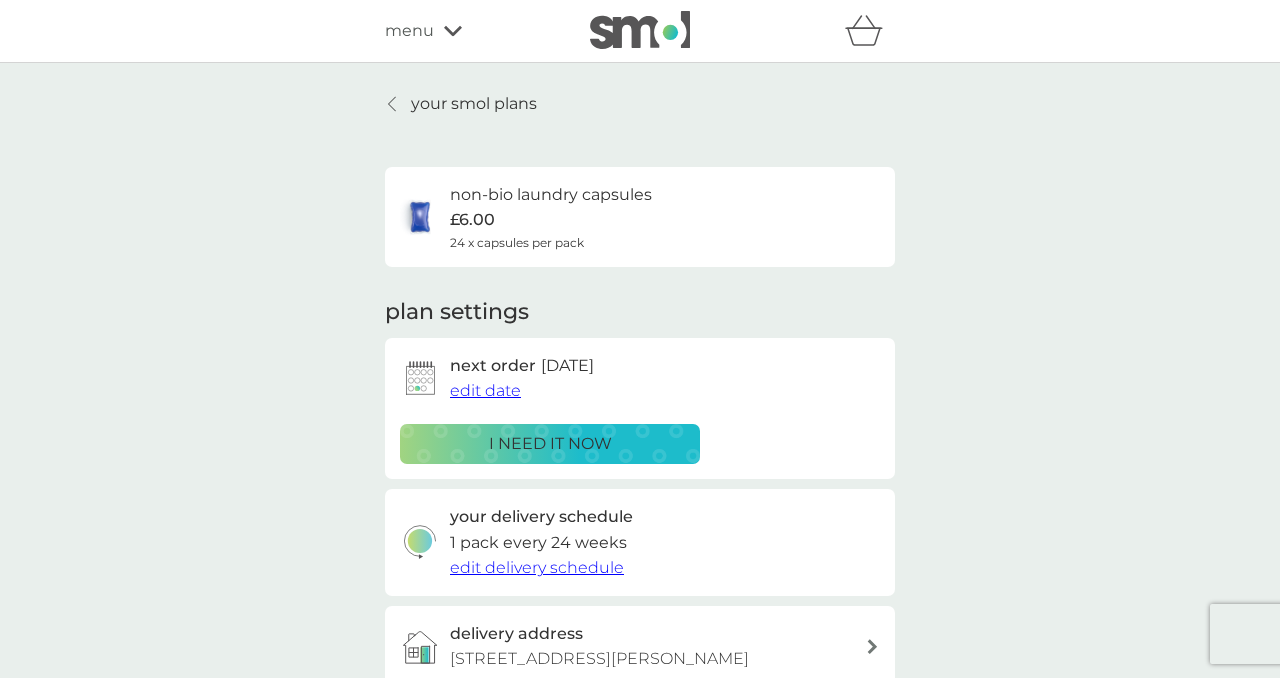 scroll, scrollTop: 421, scrollLeft: 0, axis: vertical 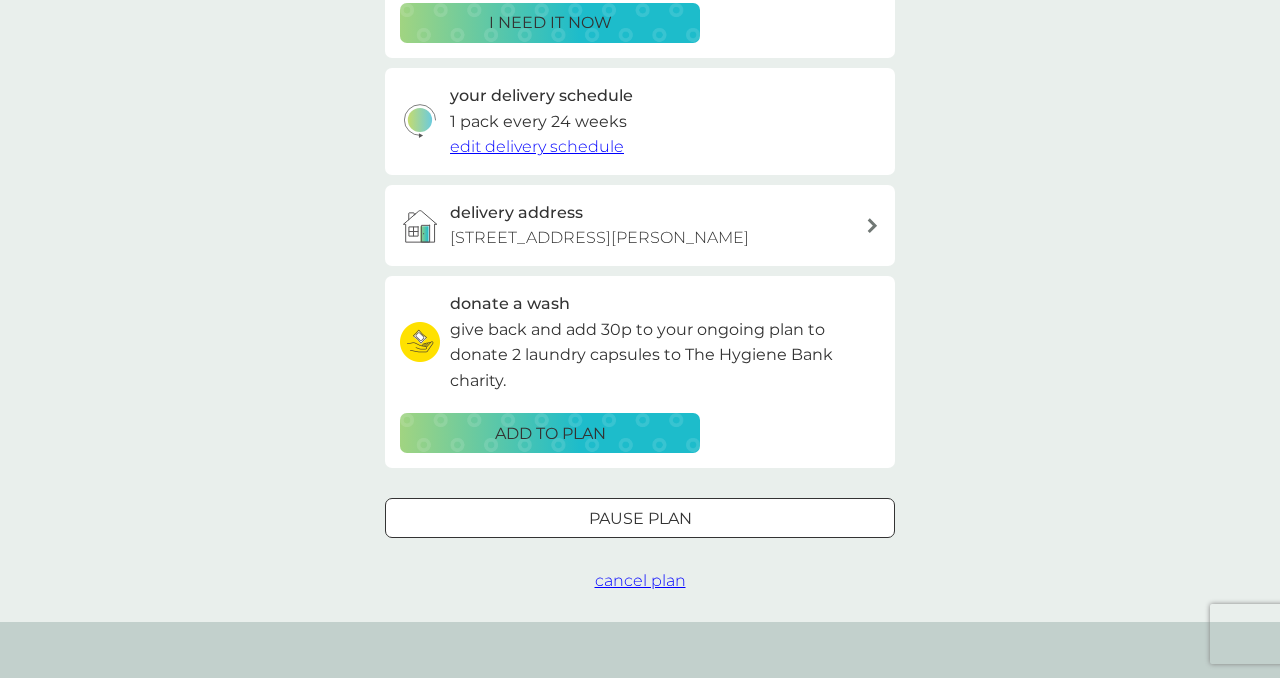 click on "cancel plan" at bounding box center [640, 580] 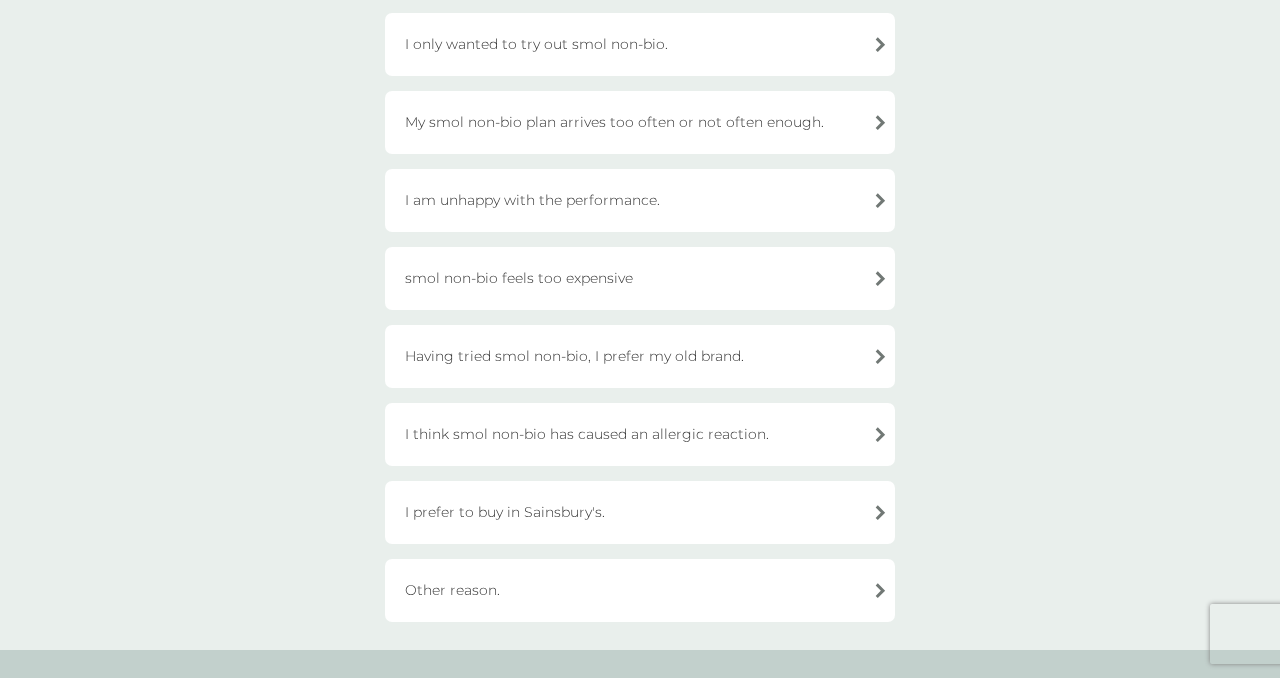scroll, scrollTop: 479, scrollLeft: 0, axis: vertical 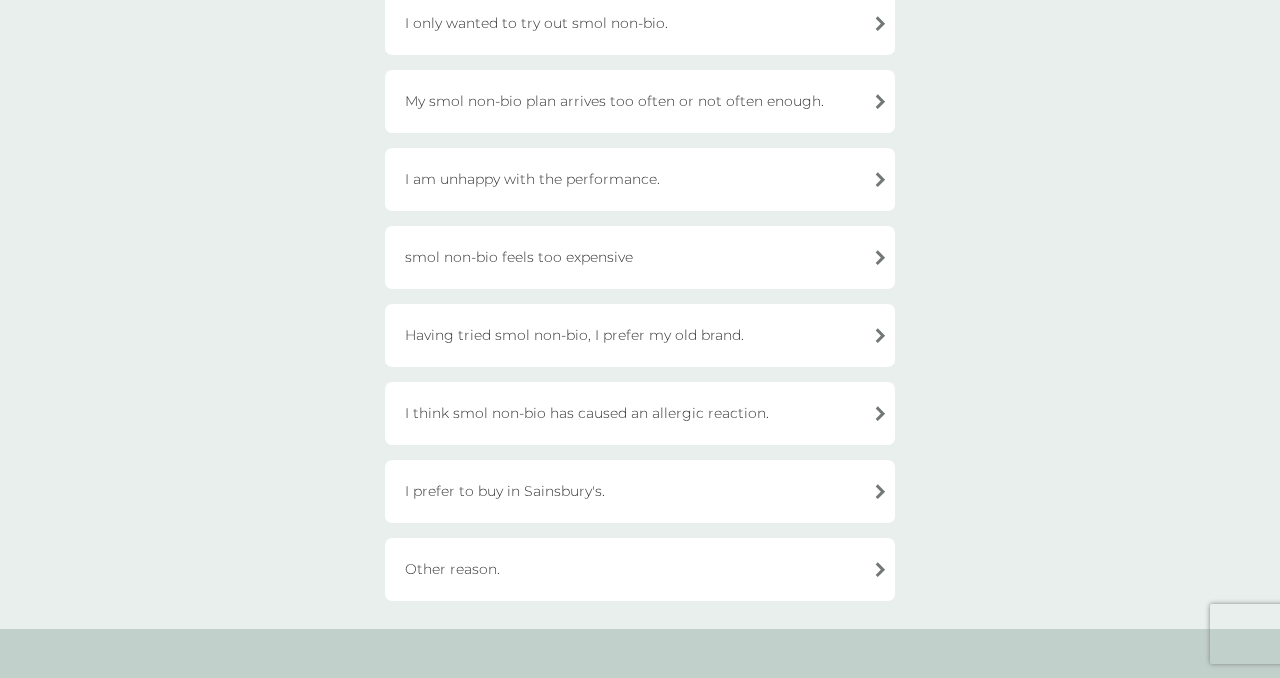 click on "Other reason." at bounding box center (640, 569) 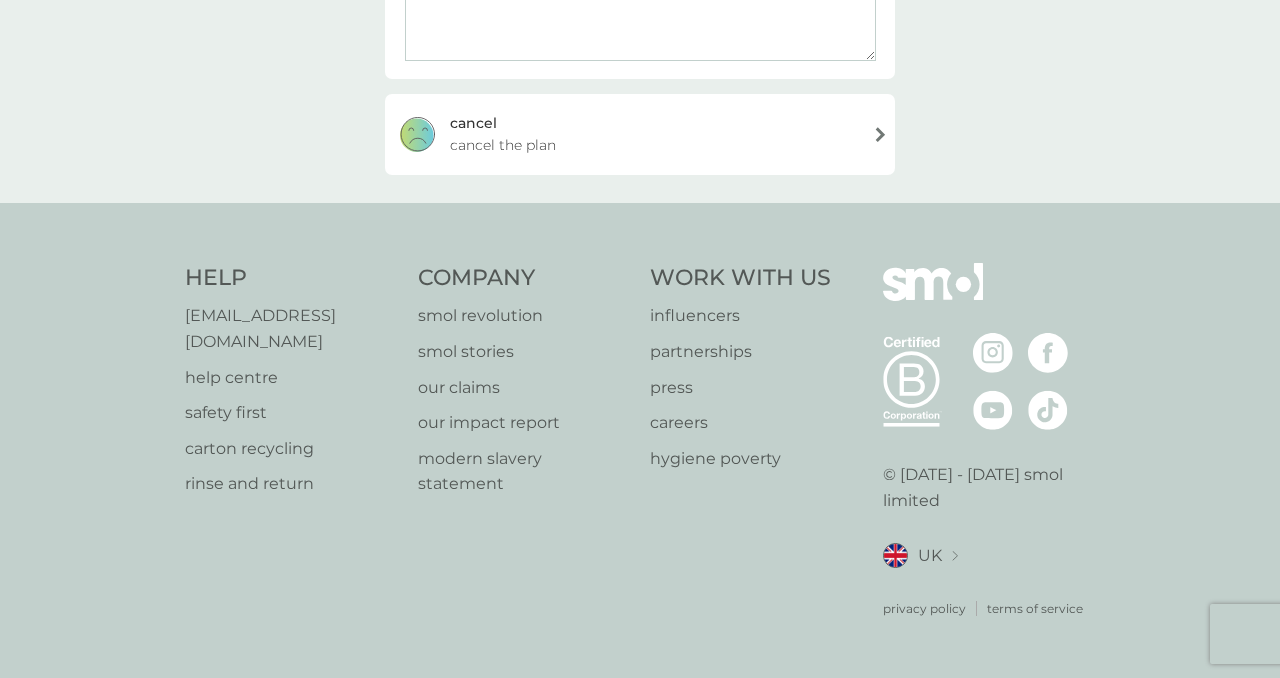 scroll, scrollTop: 397, scrollLeft: 0, axis: vertical 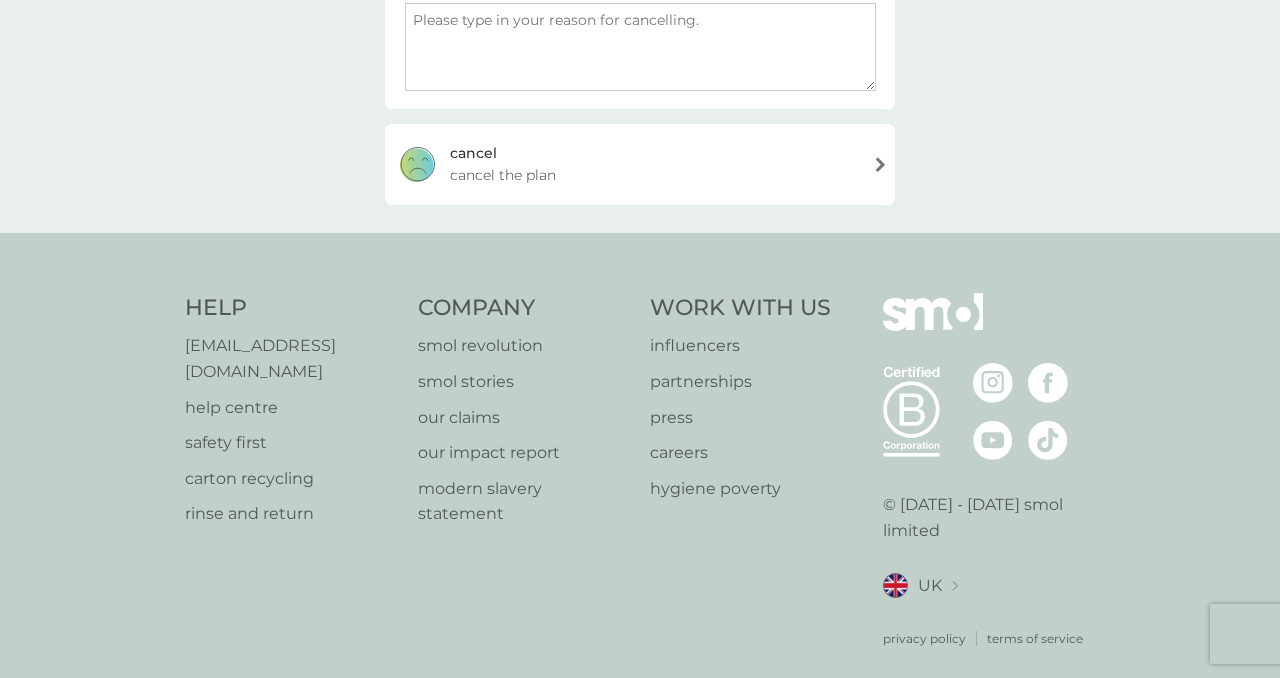 click on "cancel the plan" at bounding box center (503, 175) 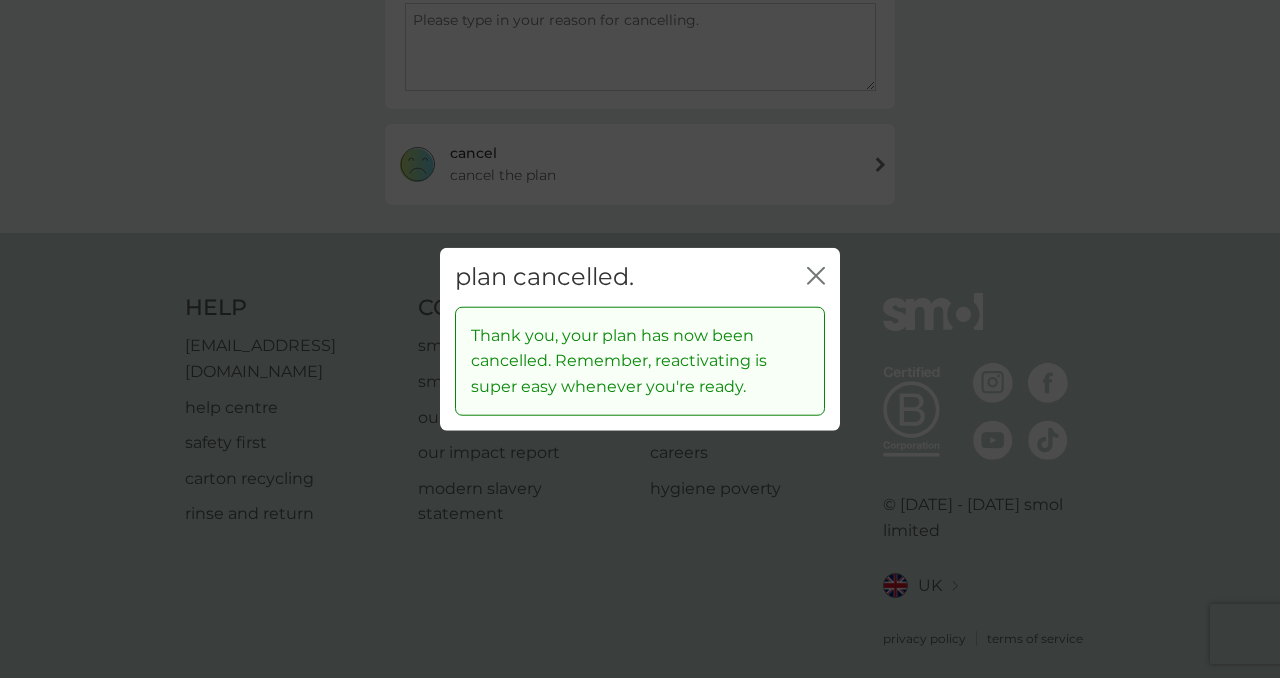 click on "close" 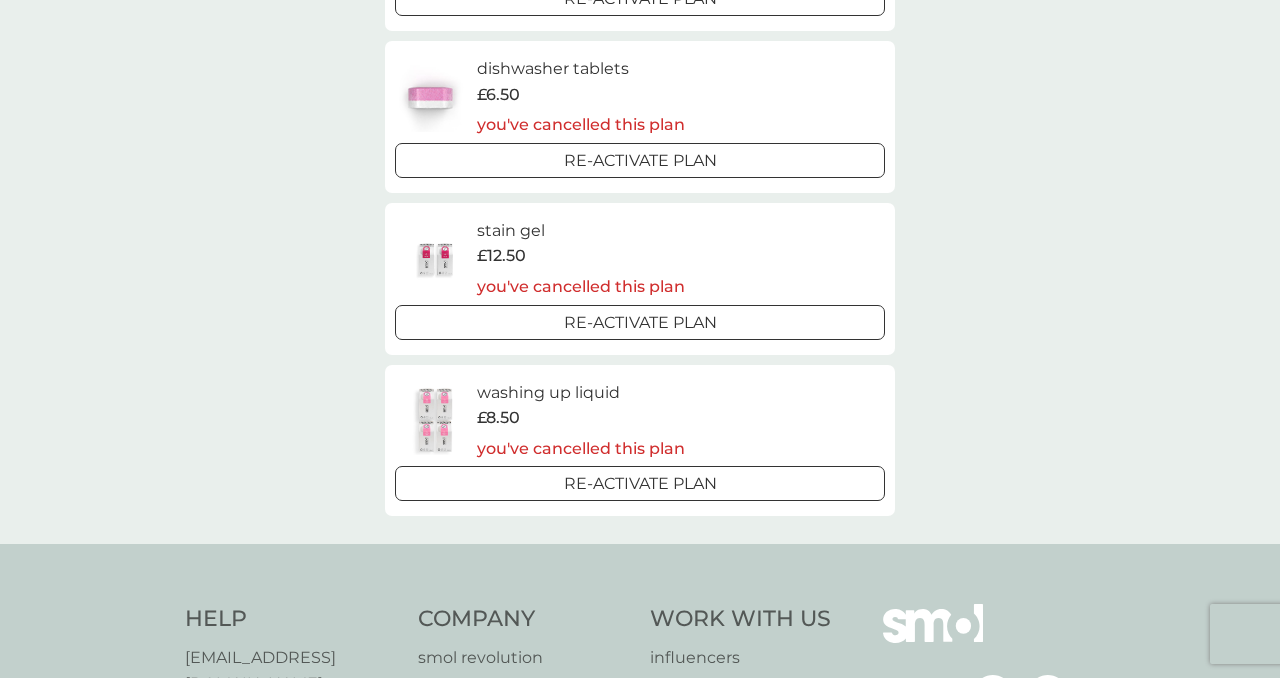 scroll, scrollTop: 0, scrollLeft: 0, axis: both 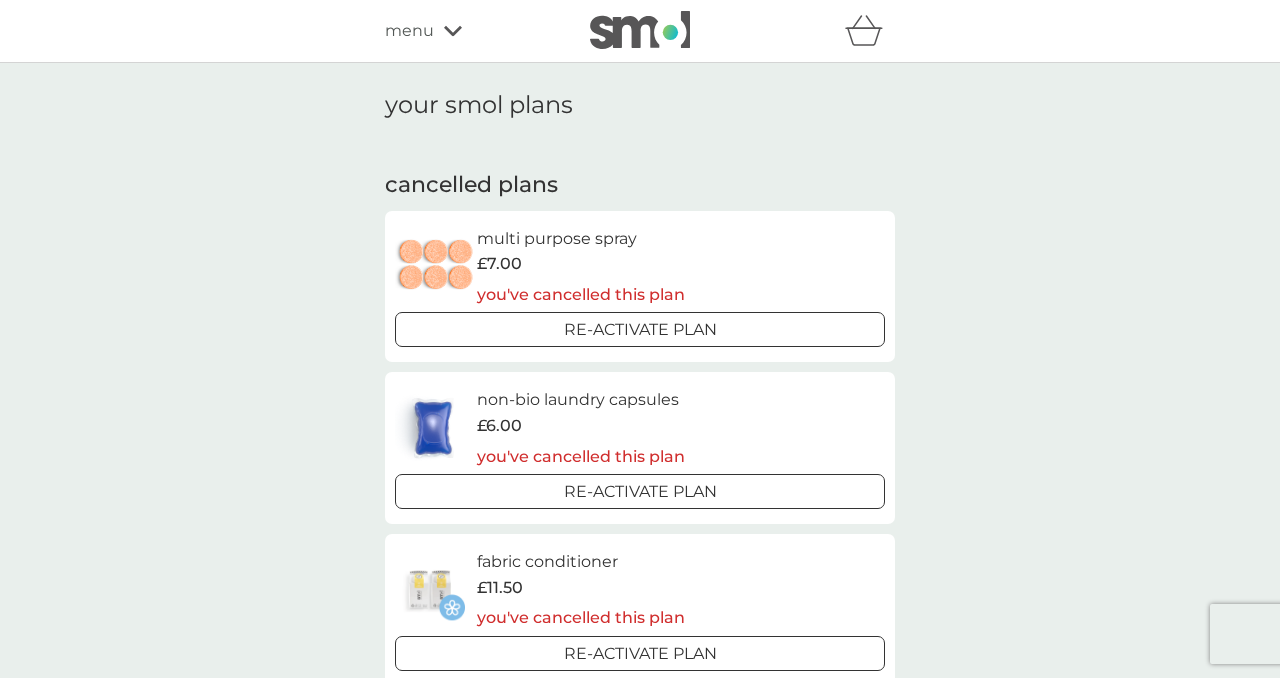 click on "menu" at bounding box center (409, 31) 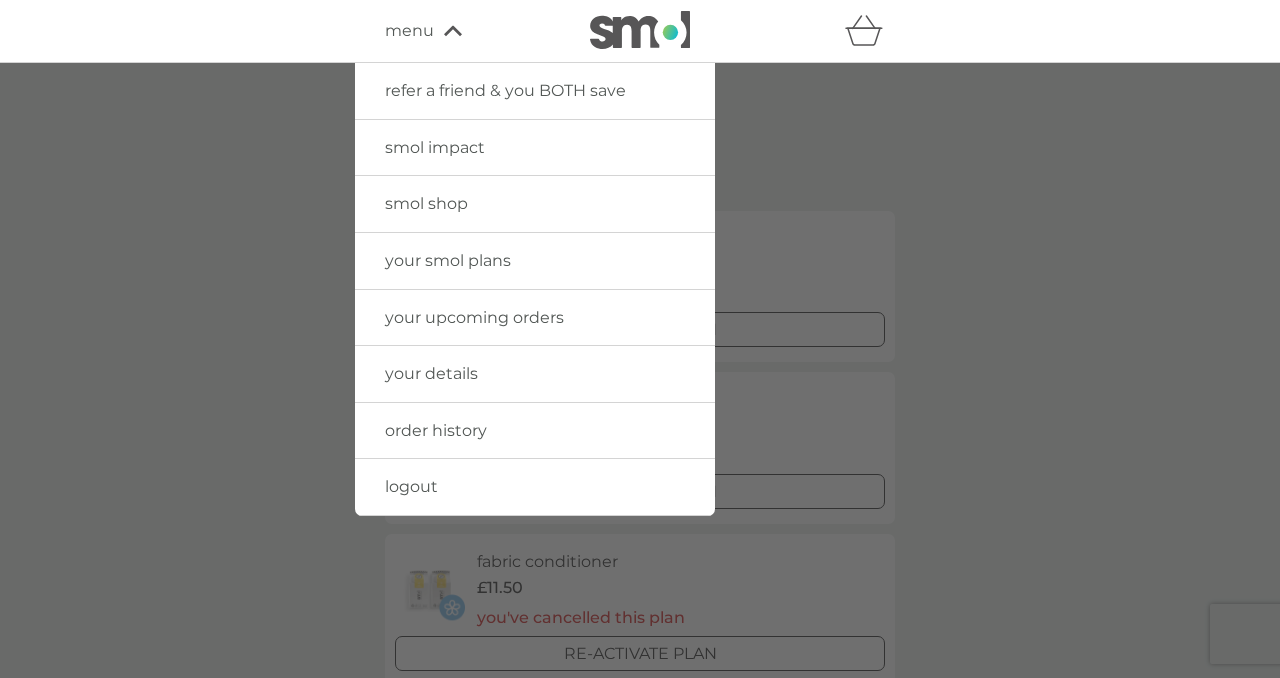click on "your details" at bounding box center [431, 373] 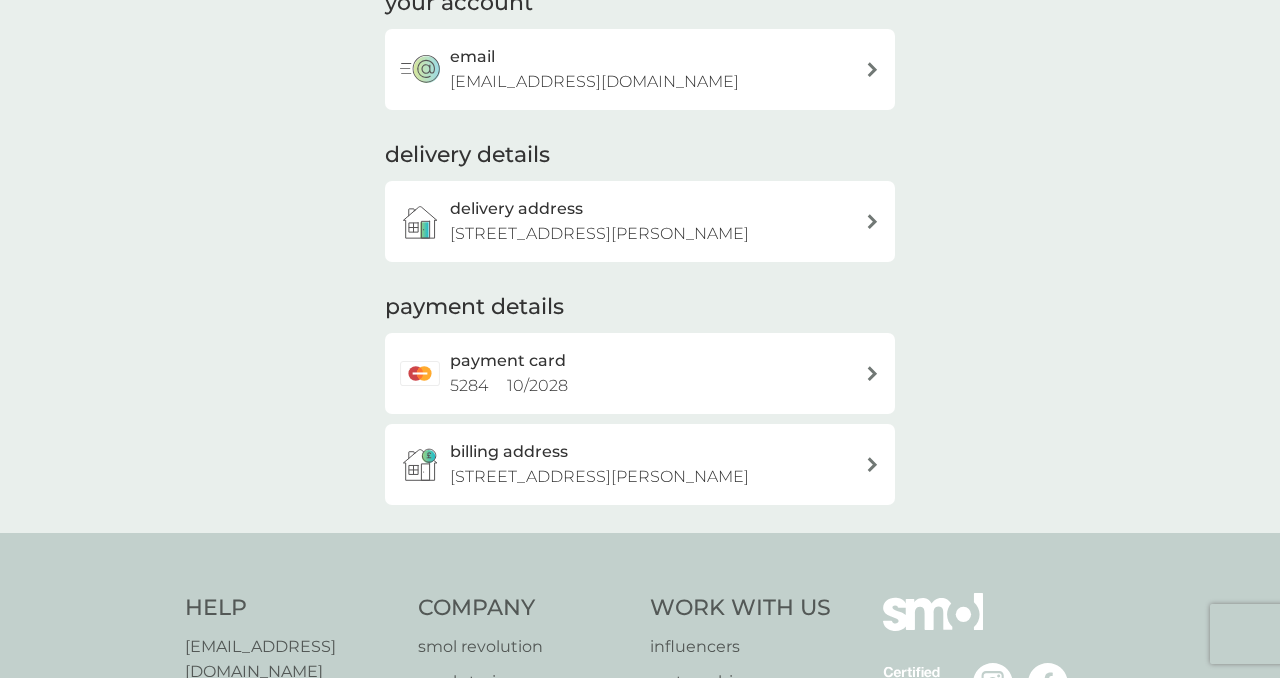 scroll, scrollTop: 183, scrollLeft: 0, axis: vertical 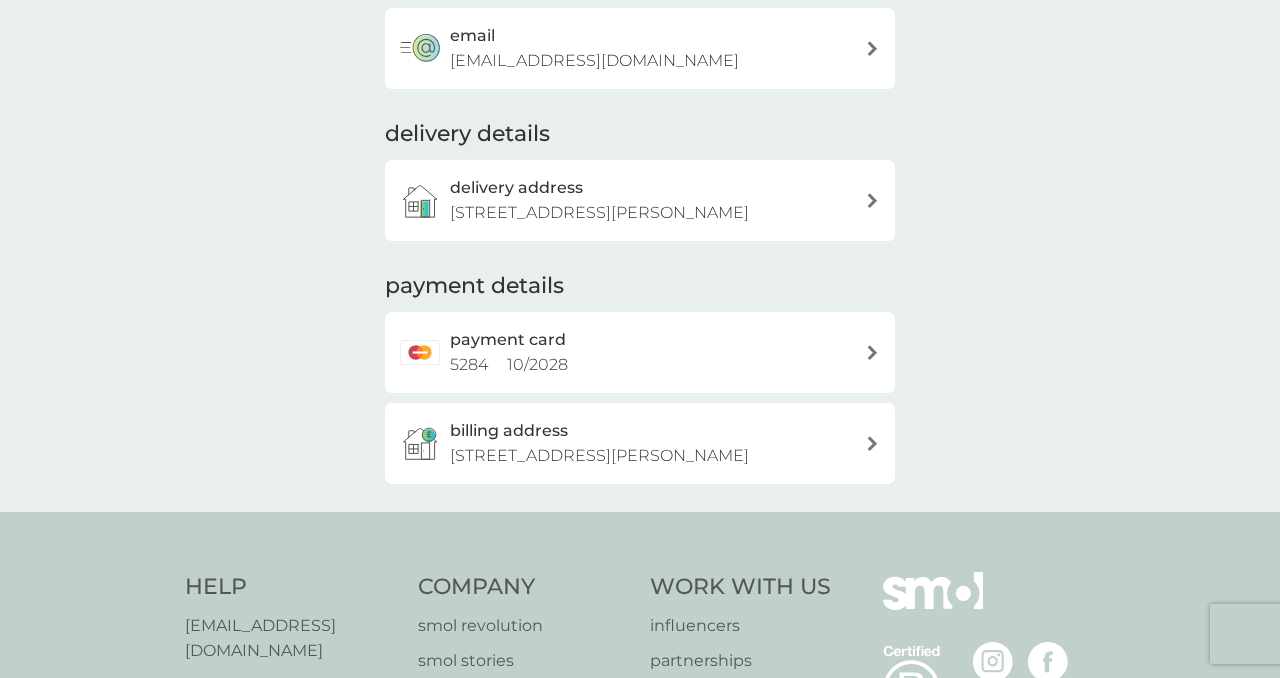 click on "payment card 5284   10 / 2028" at bounding box center (640, 352) 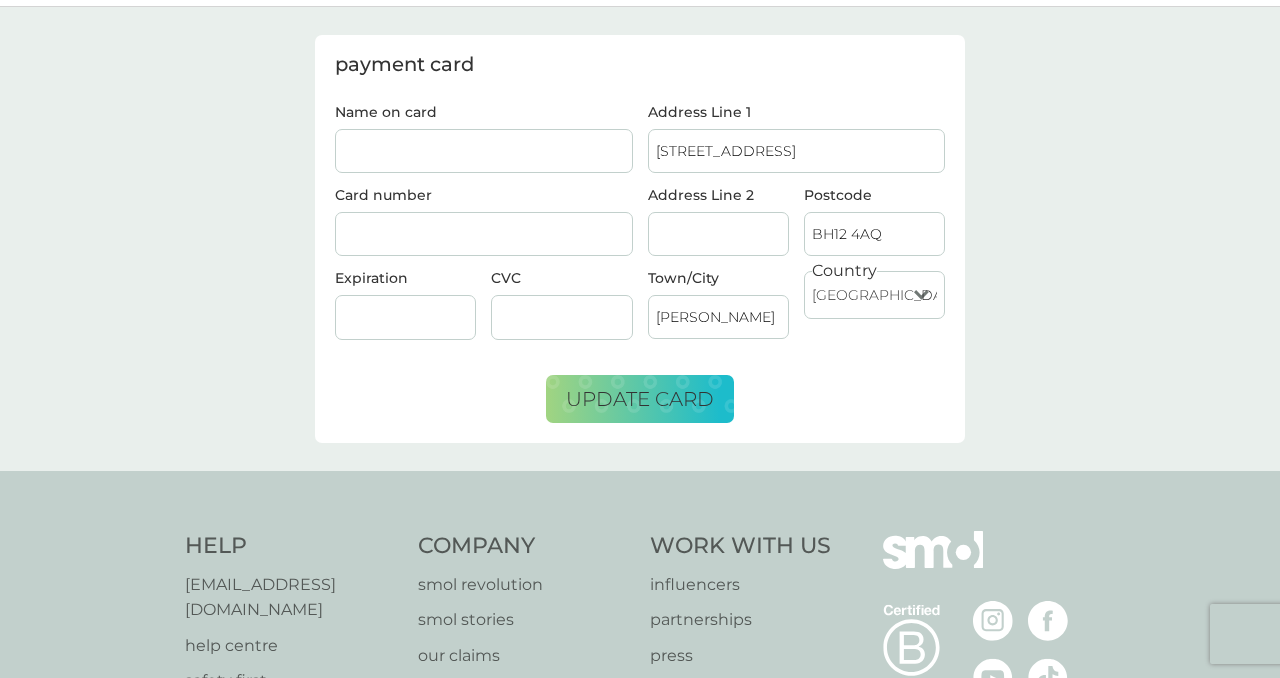 scroll, scrollTop: 0, scrollLeft: 0, axis: both 